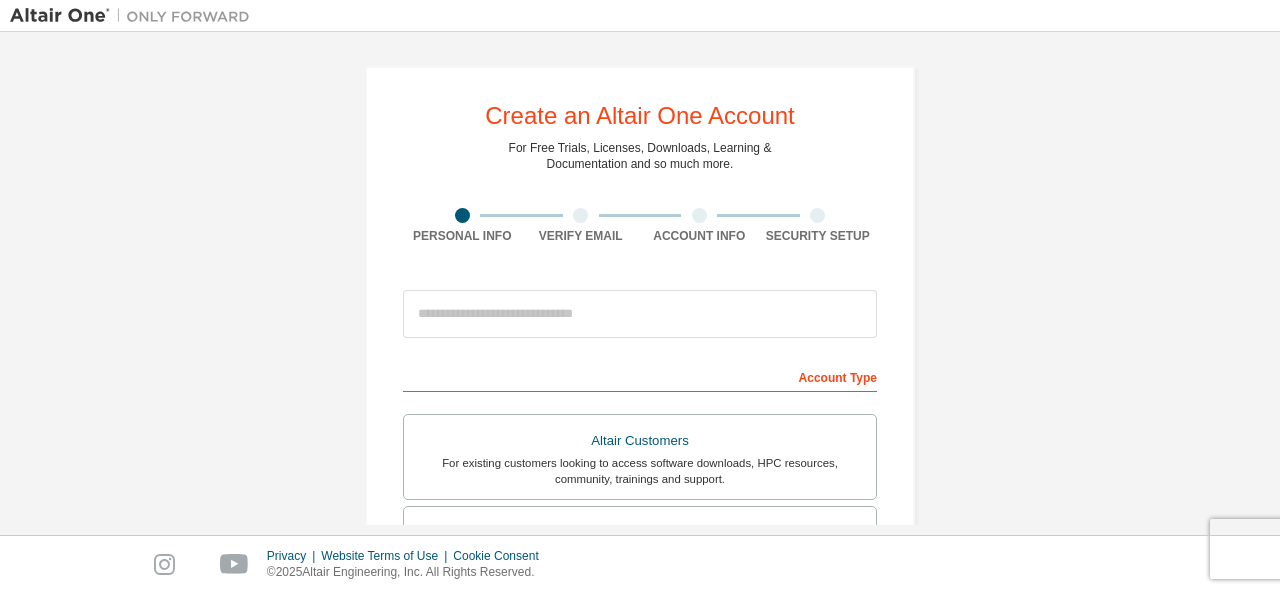 scroll, scrollTop: 0, scrollLeft: 0, axis: both 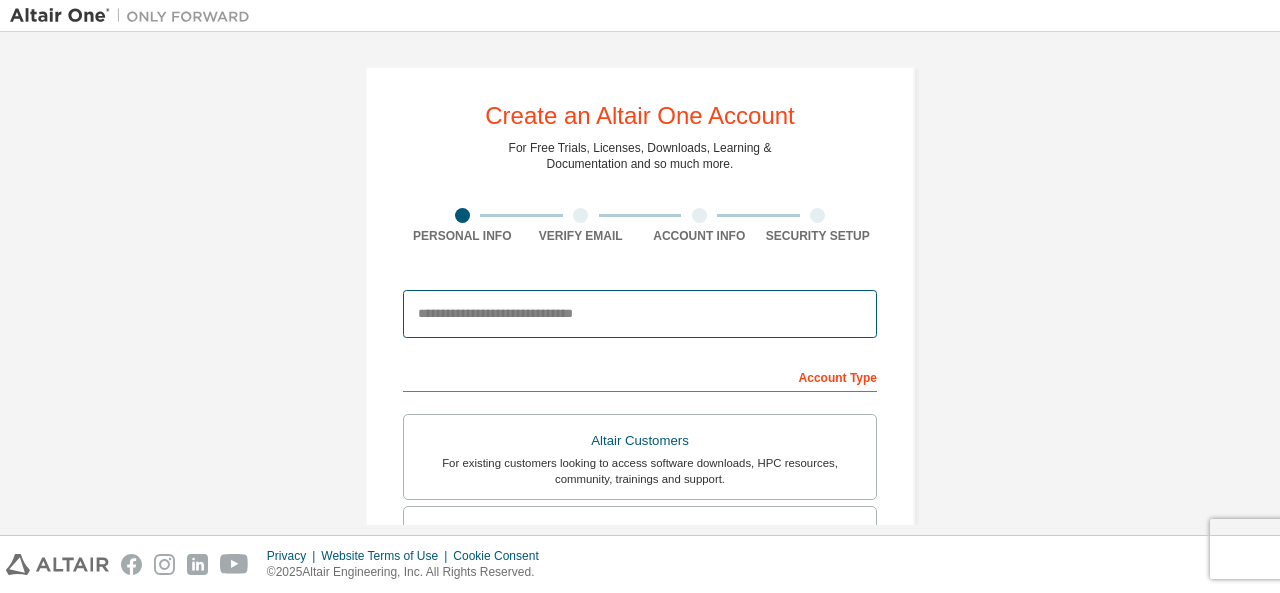 click at bounding box center [640, 314] 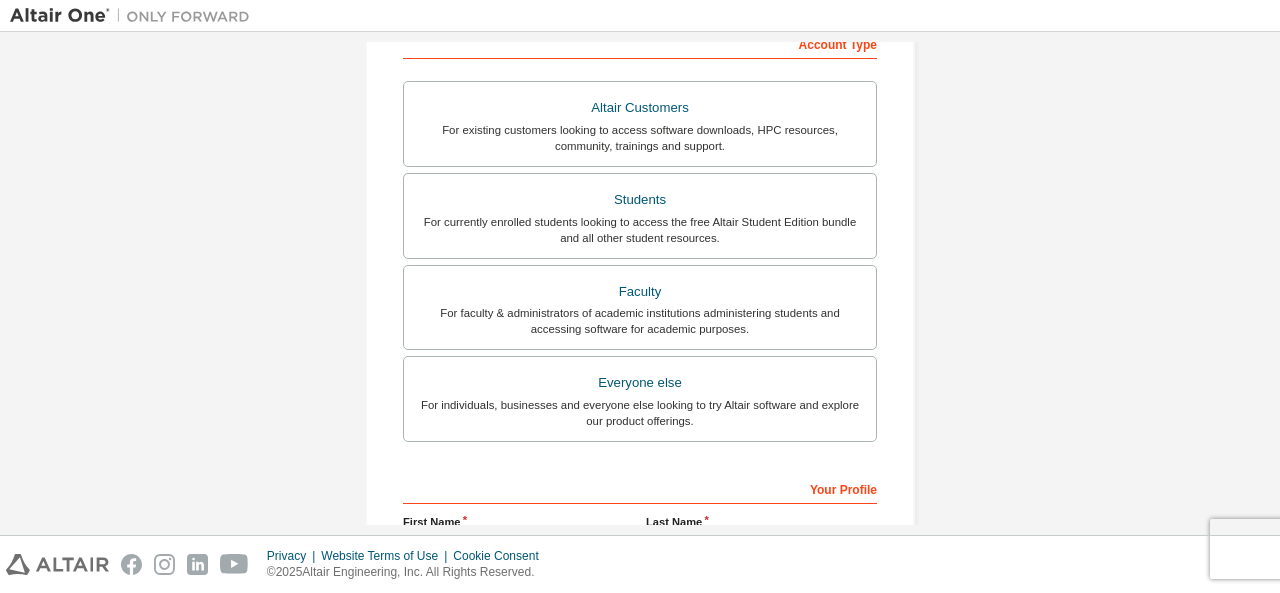 scroll, scrollTop: 335, scrollLeft: 0, axis: vertical 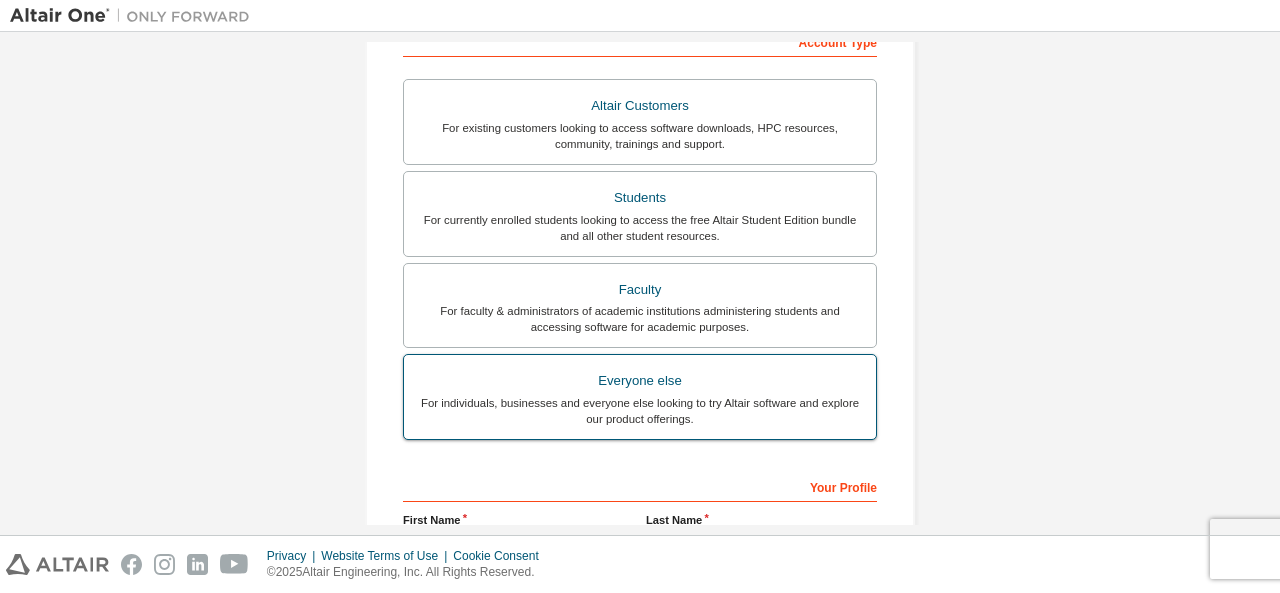 click on "For individuals, businesses and everyone else looking to try Altair software and explore our product offerings." at bounding box center (640, 411) 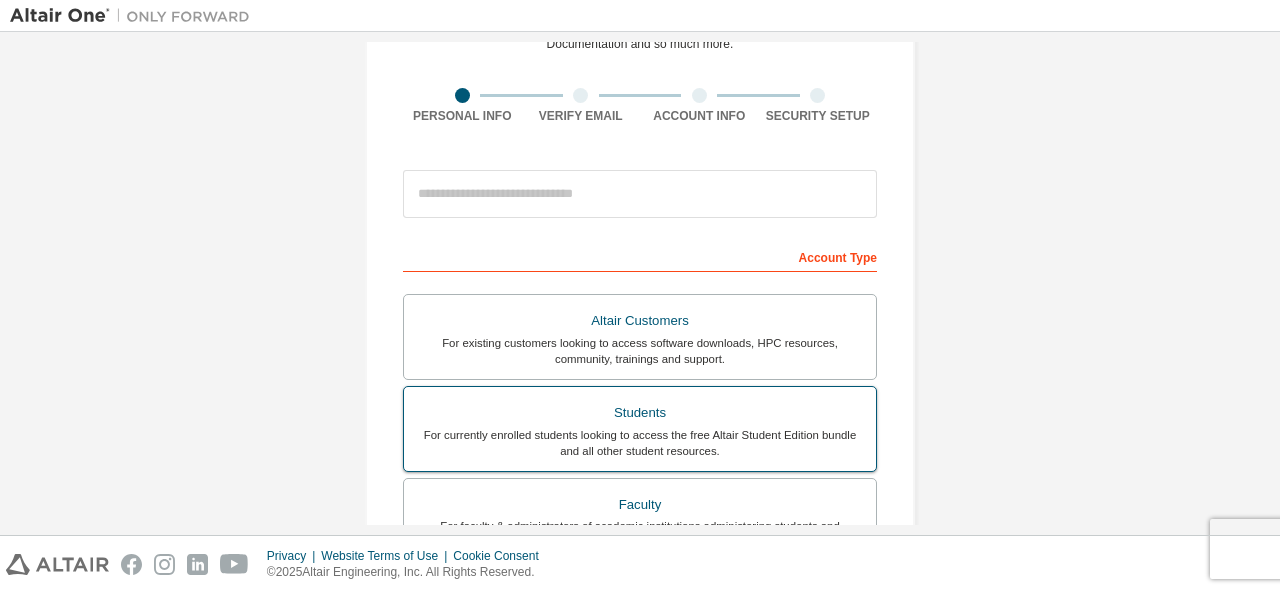 scroll, scrollTop: 75, scrollLeft: 0, axis: vertical 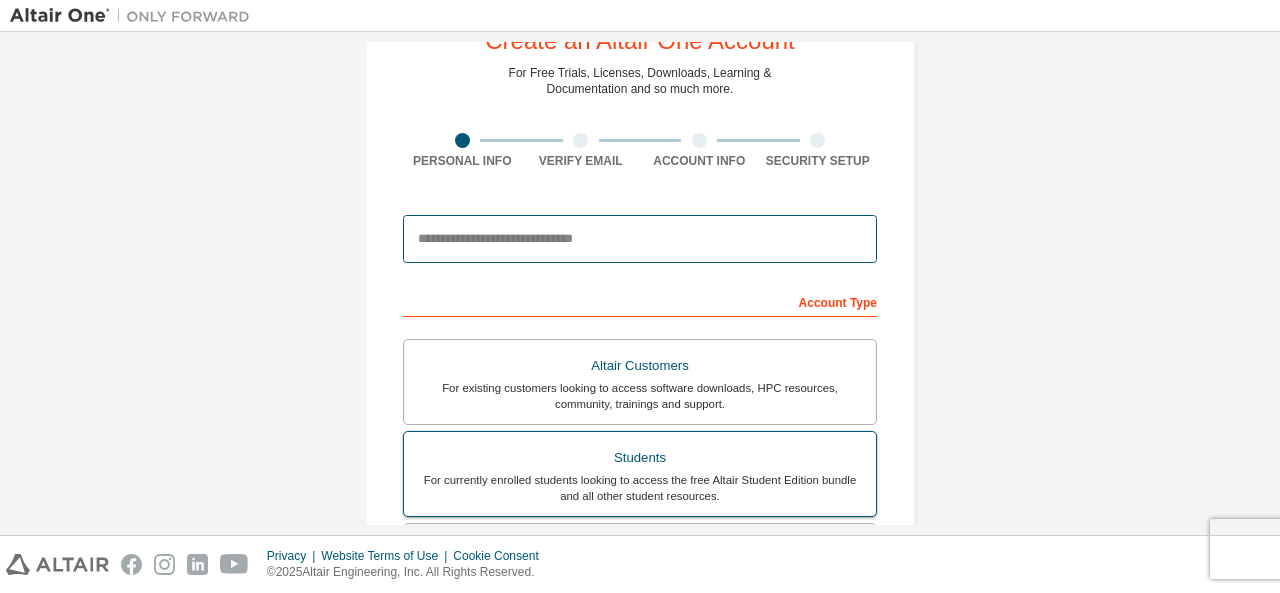 click at bounding box center [640, 239] 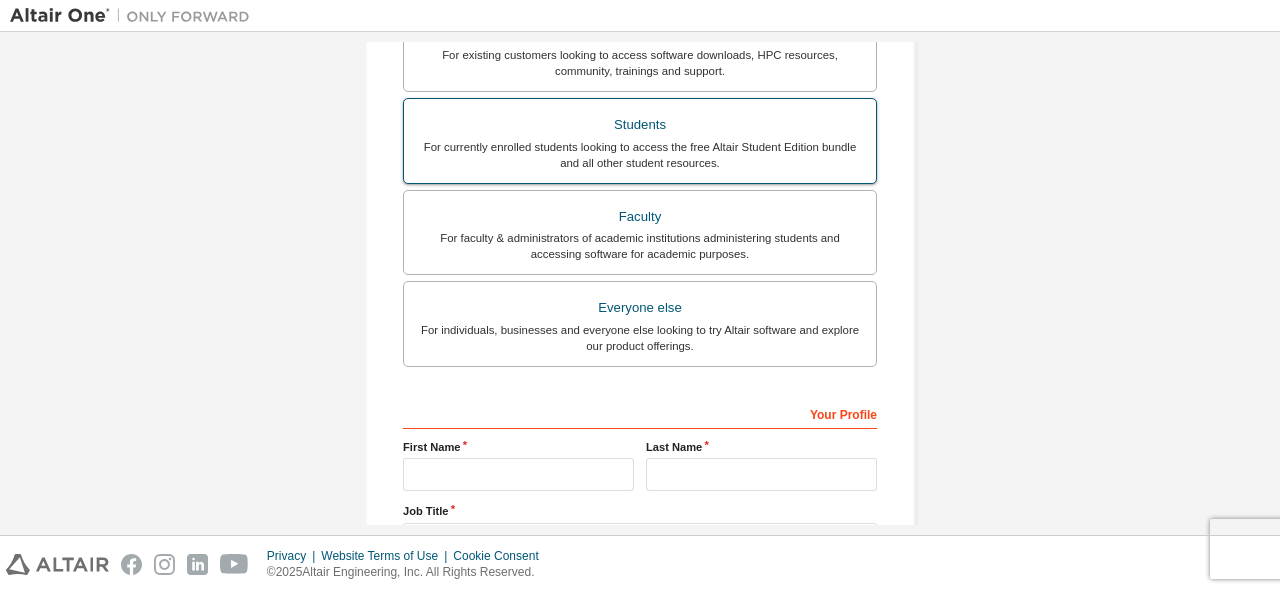 scroll, scrollTop: 570, scrollLeft: 0, axis: vertical 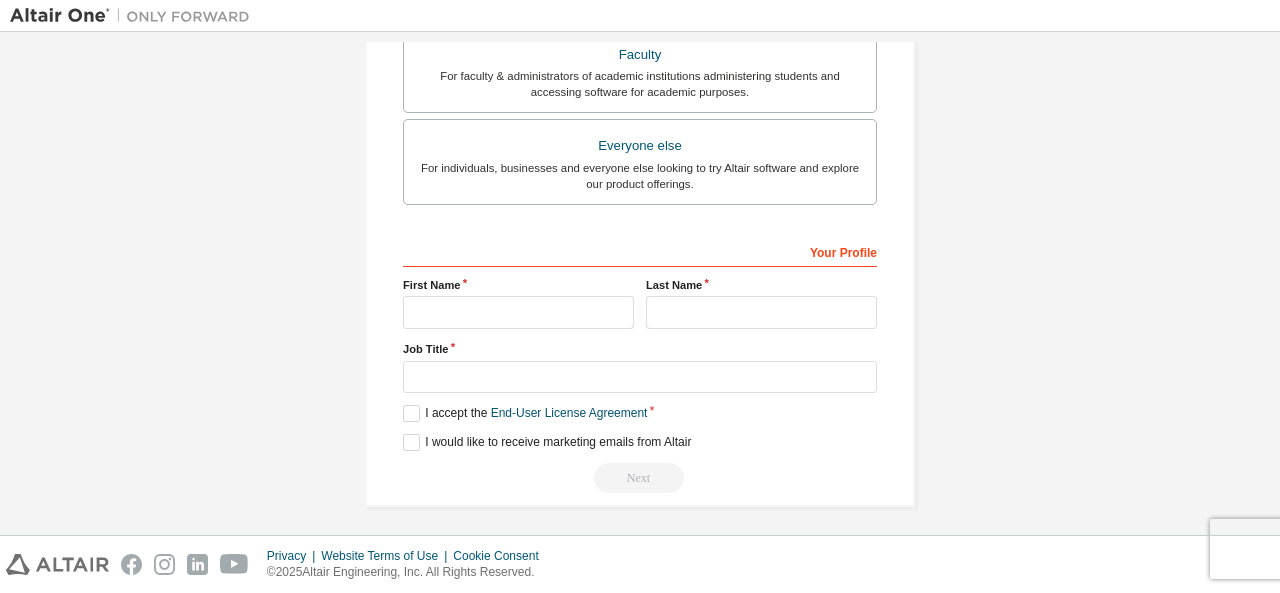 type on "**********" 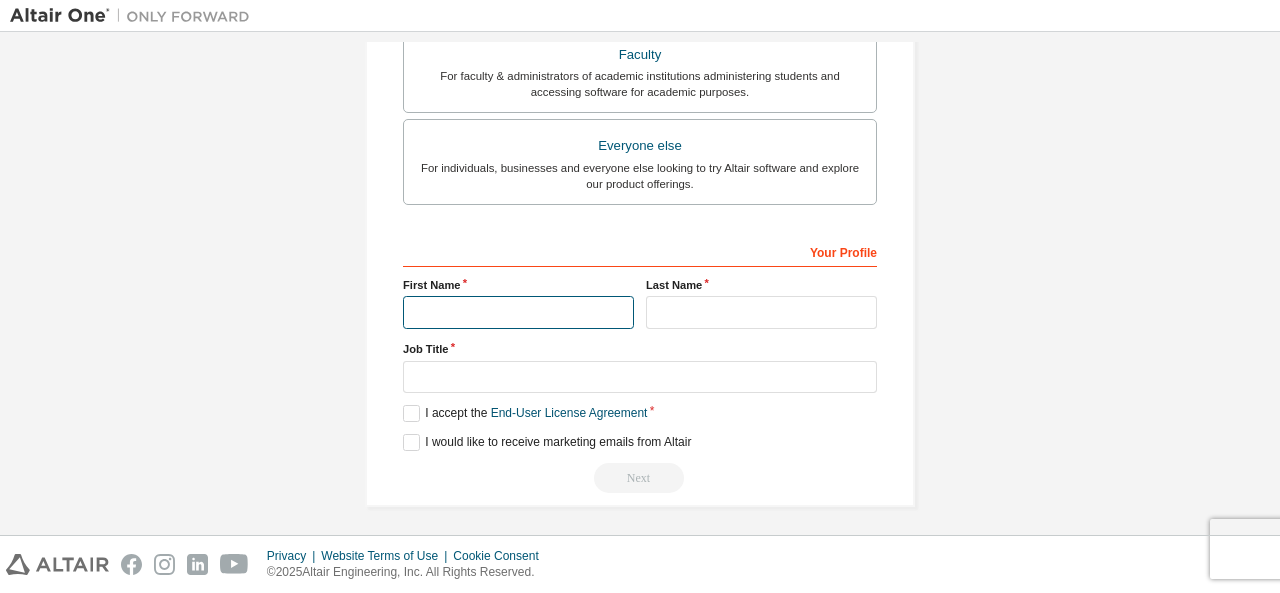 click at bounding box center [518, 312] 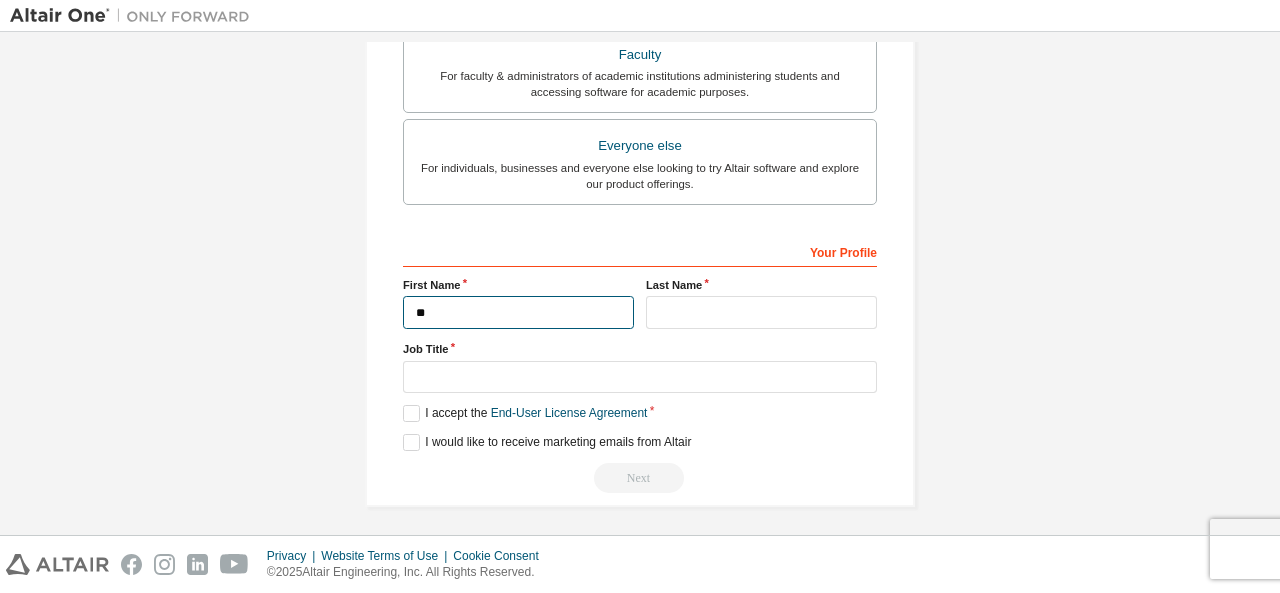 type on "*" 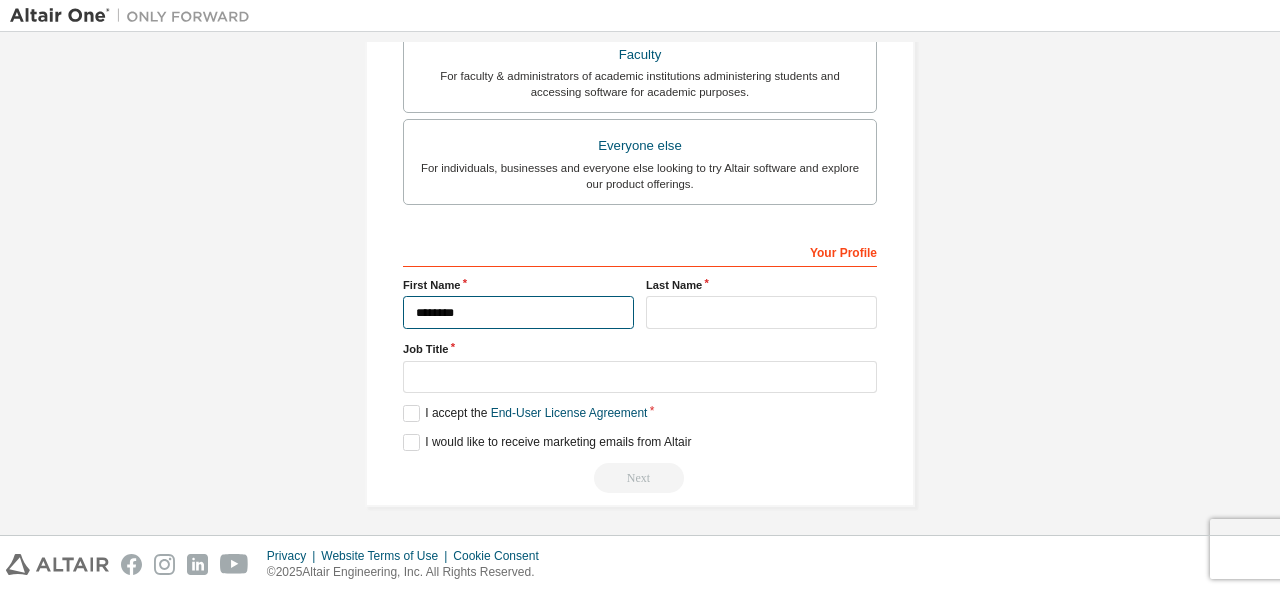 type on "********" 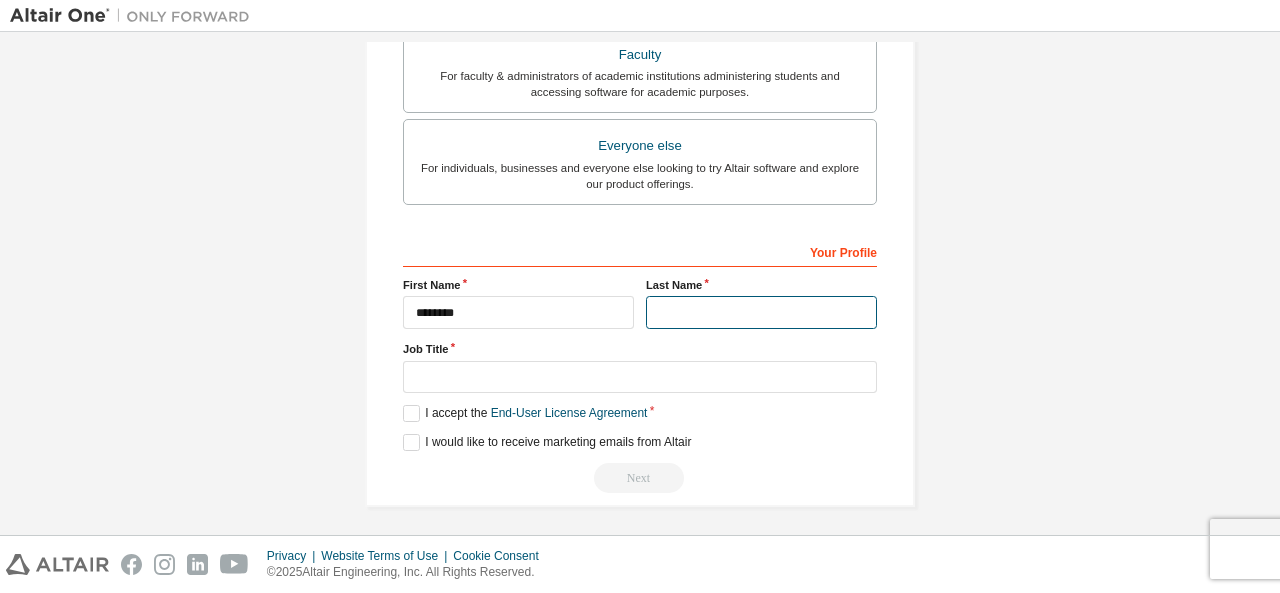 click at bounding box center [761, 312] 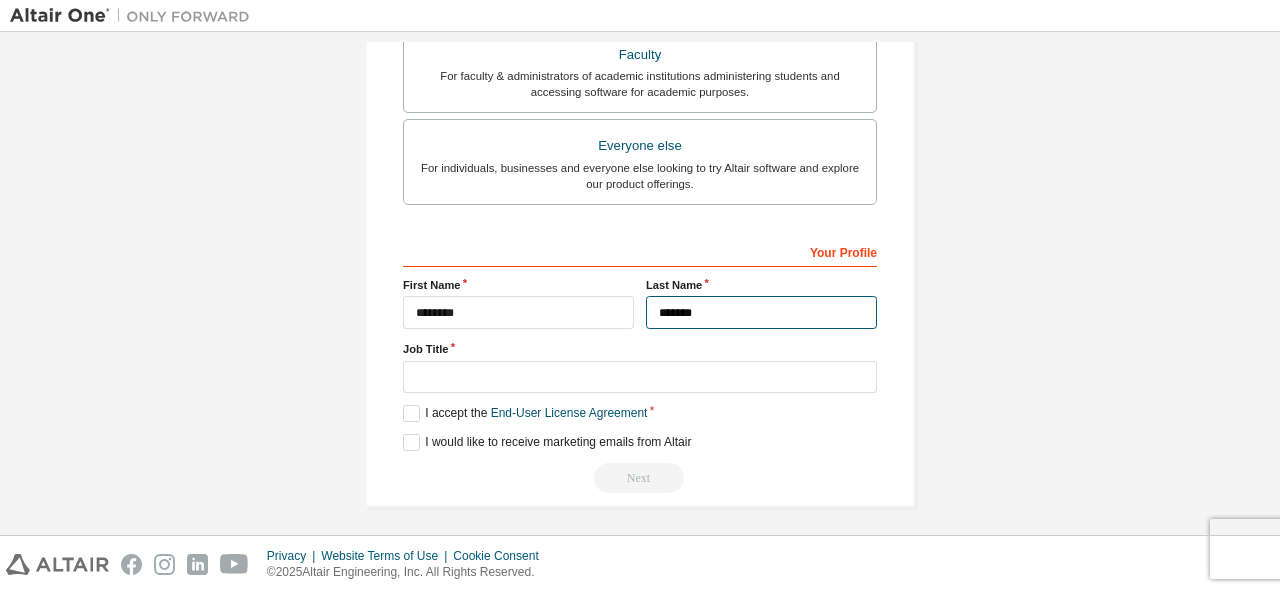 type on "*******" 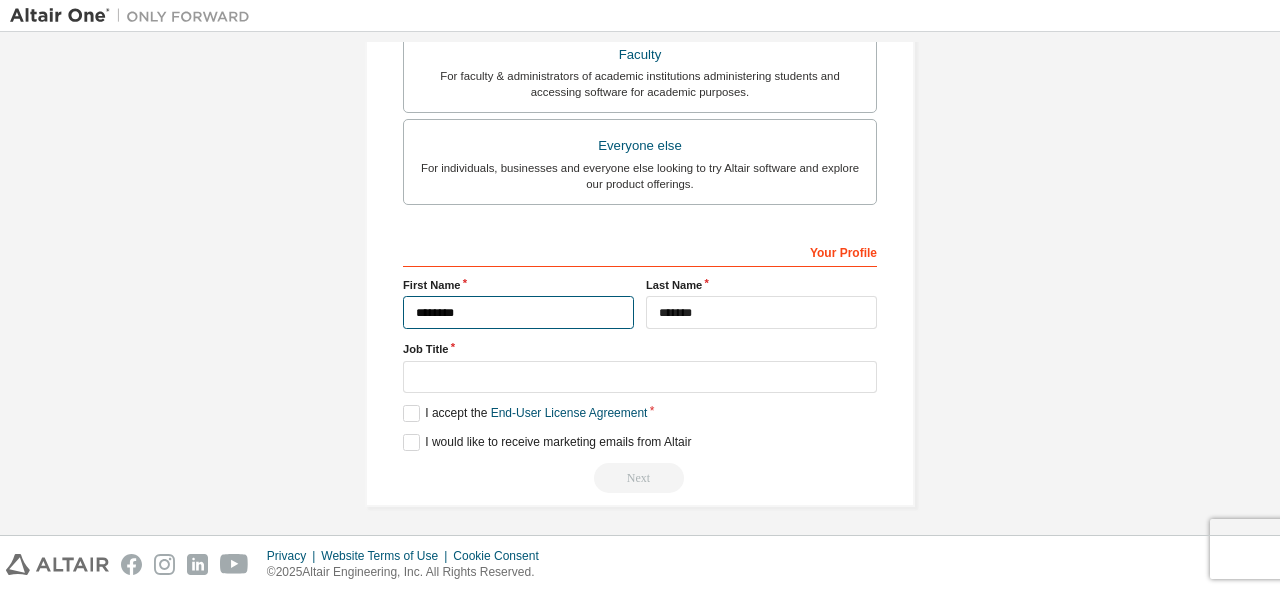 click on "********" at bounding box center (518, 312) 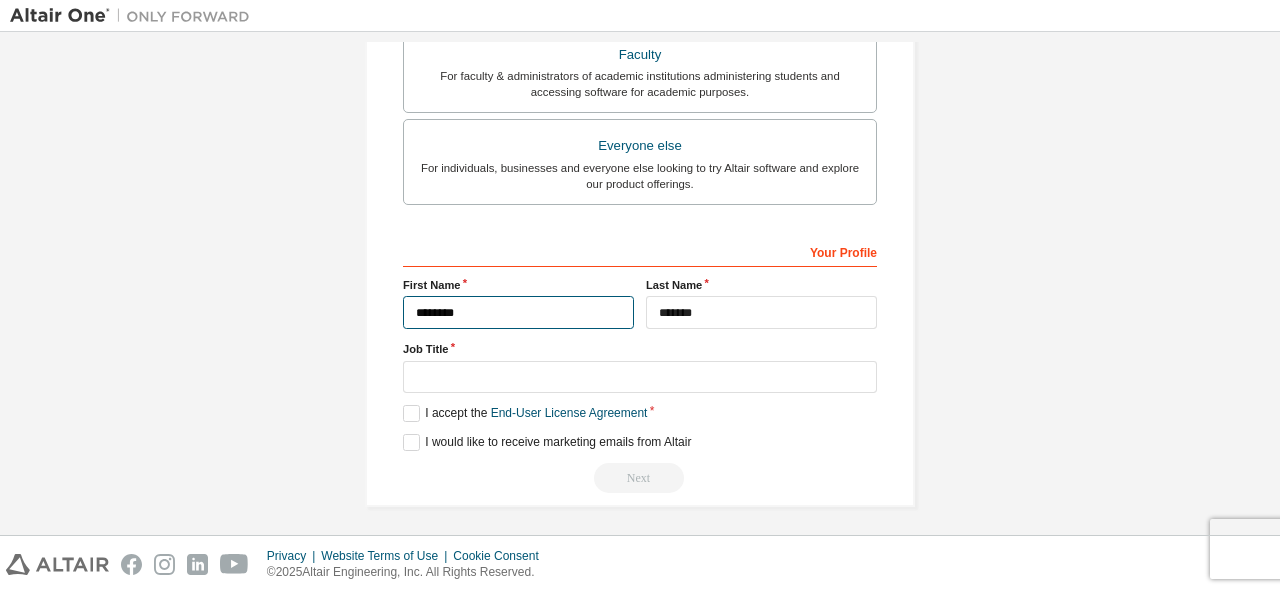 type on "********" 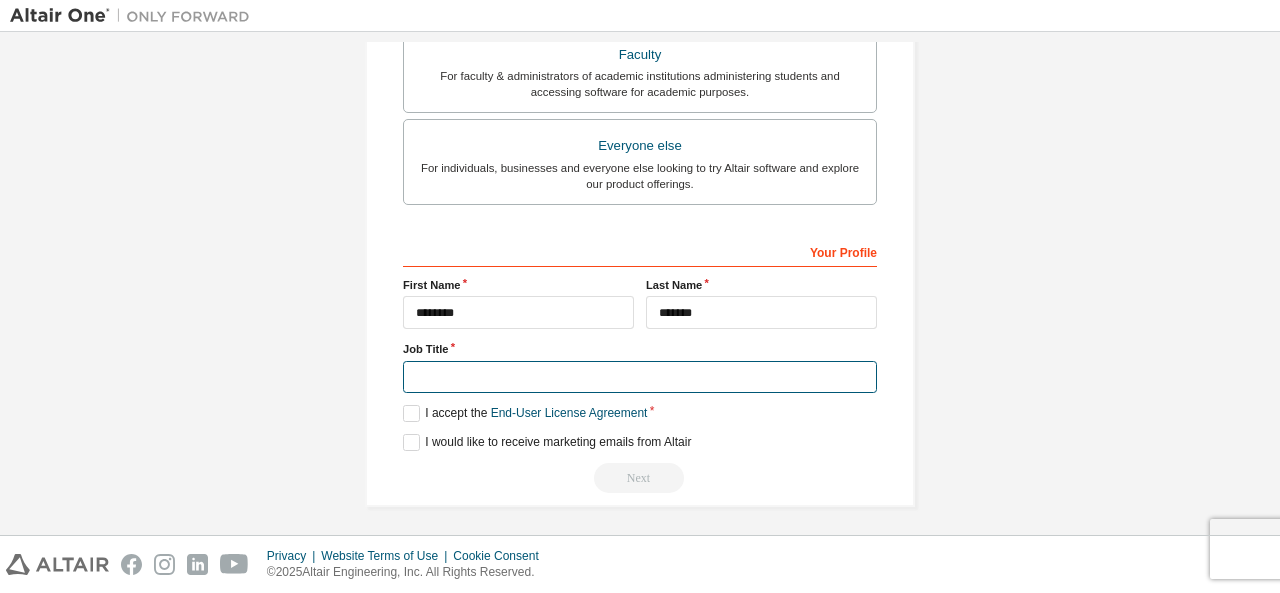 click at bounding box center [640, 377] 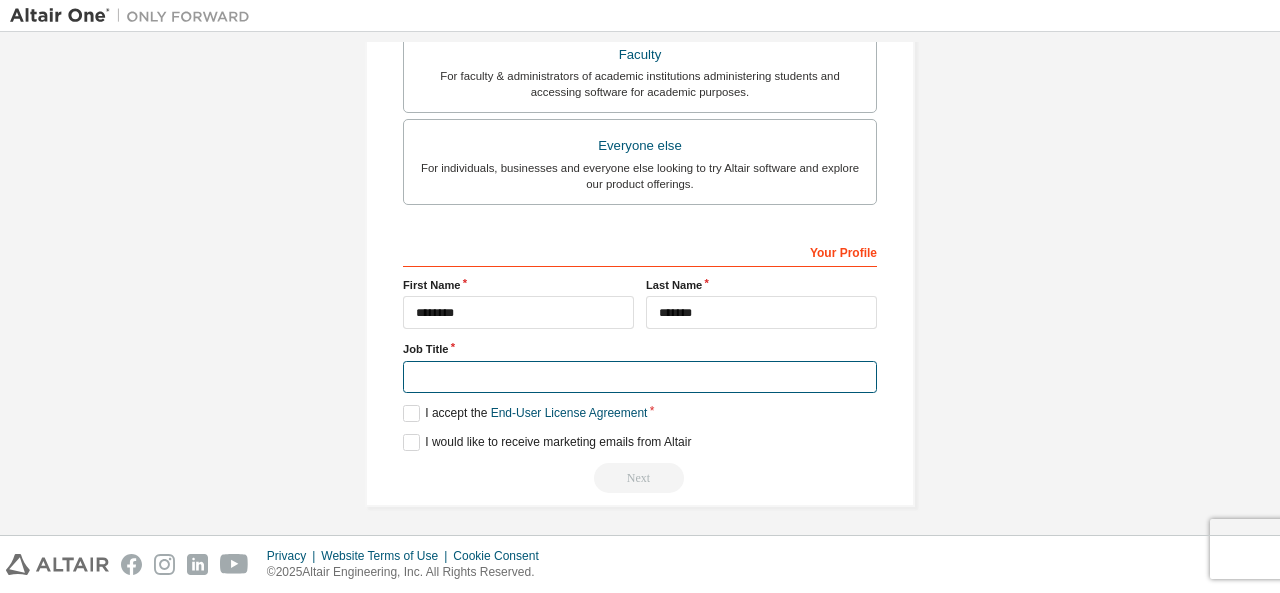 click at bounding box center (640, 377) 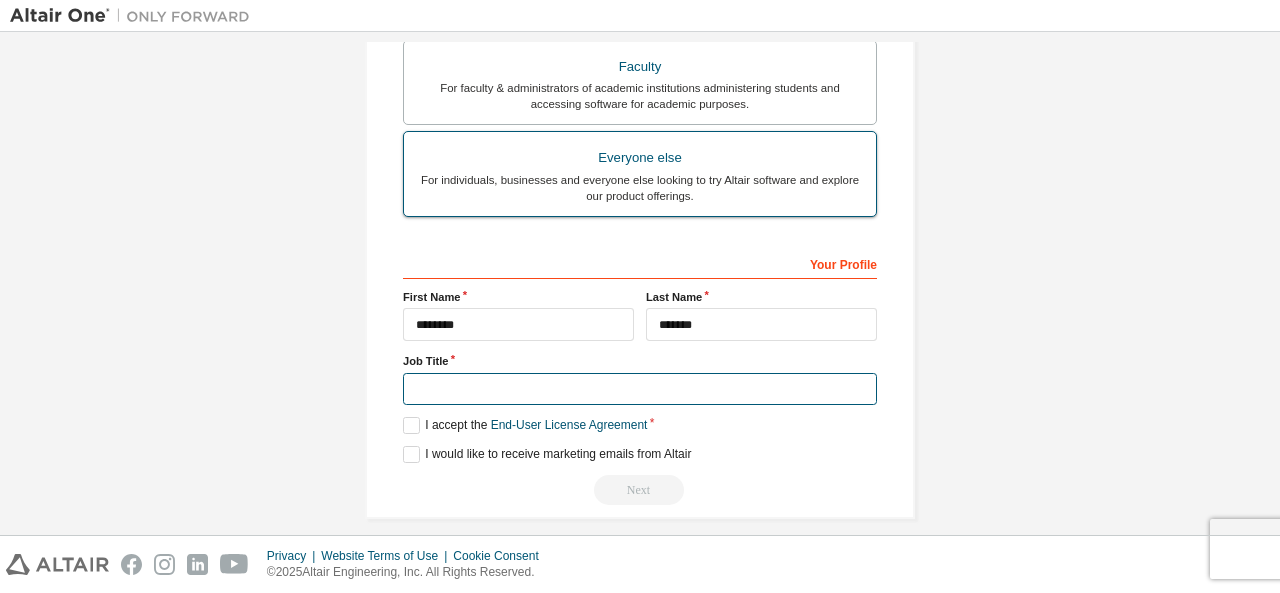 scroll, scrollTop: 558, scrollLeft: 0, axis: vertical 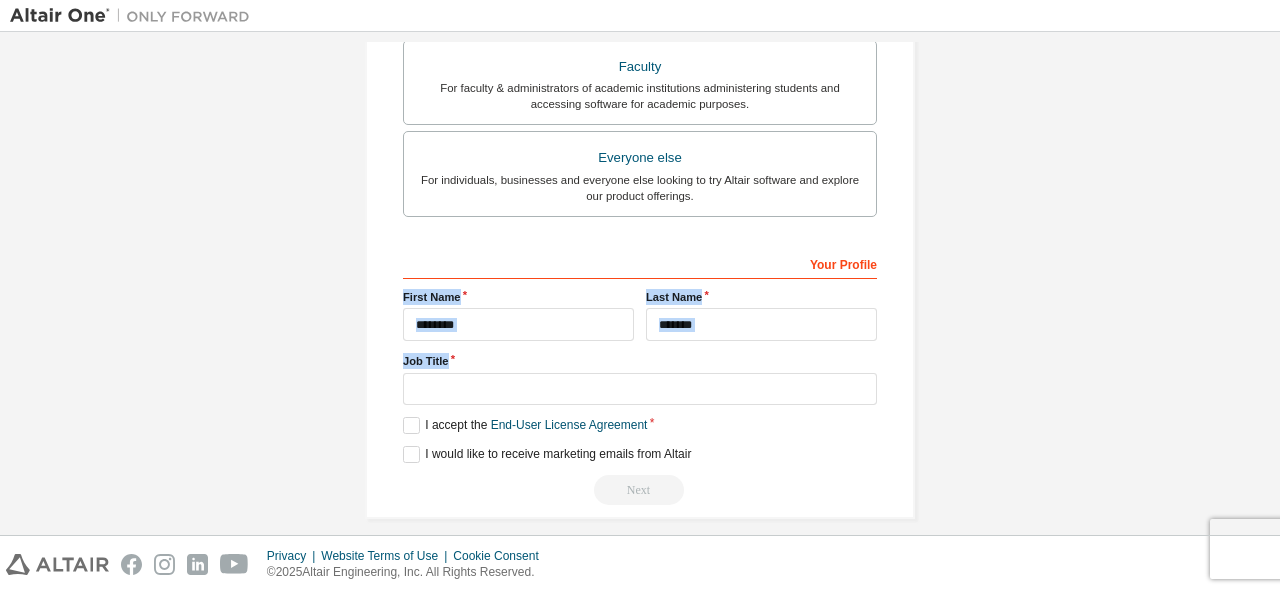 drag, startPoint x: 394, startPoint y: 289, endPoint x: 619, endPoint y: 404, distance: 252.68558 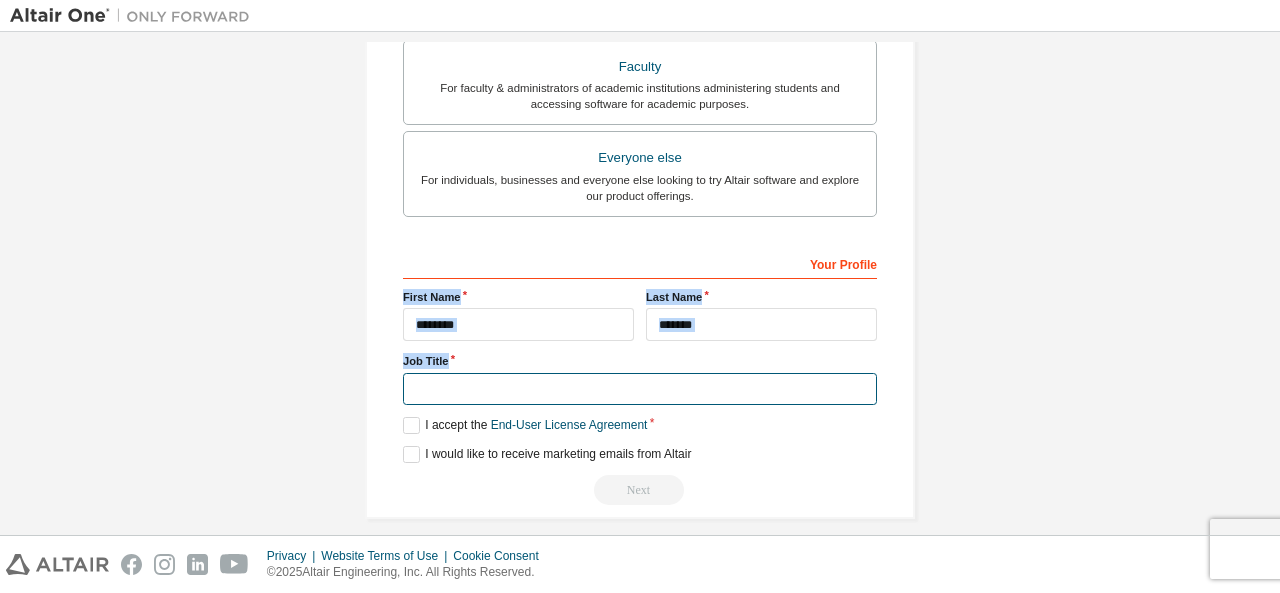 click at bounding box center [640, 389] 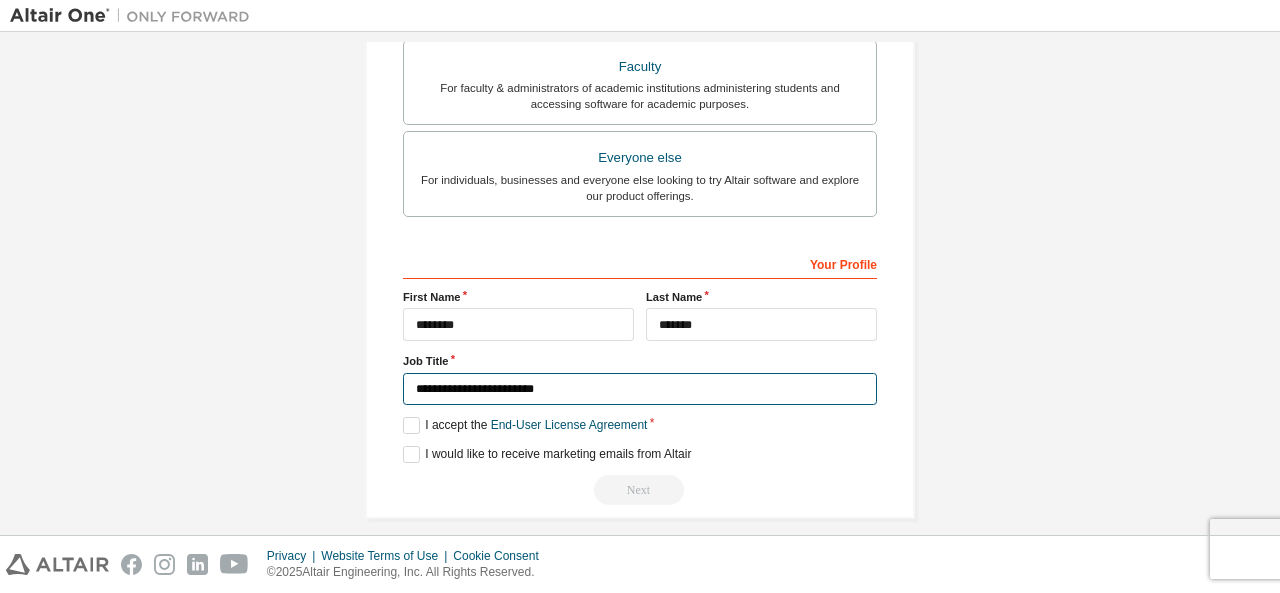 type on "**********" 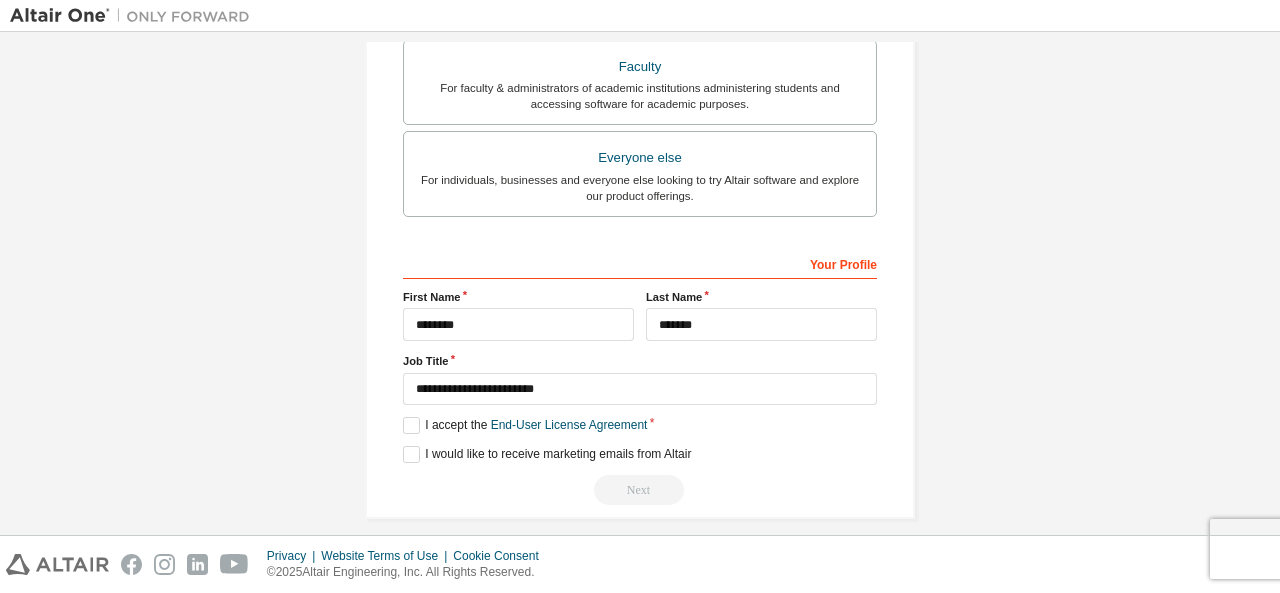click on "Your Profile [FIRST] [LAST] Job Title [JOB TITLE] Please provide [STATE] to help us route sales and support resources to you more efficiently. I accept the End-User License Agreement I would like to receive marketing emails from Altair Next" at bounding box center [640, 376] 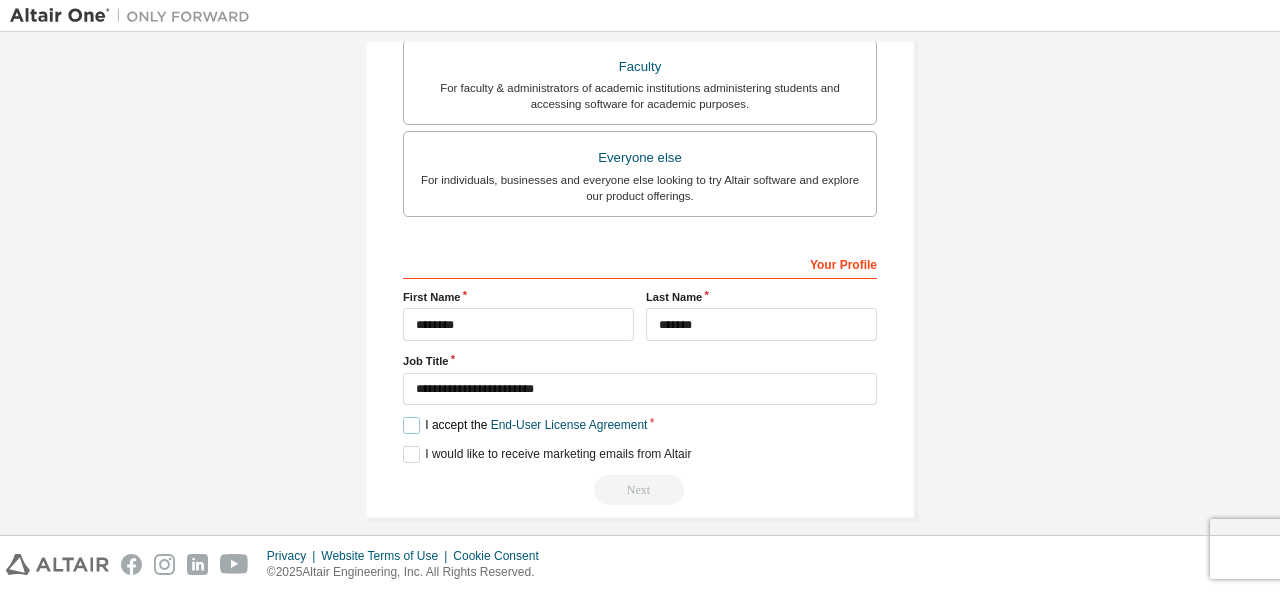click on "I accept the    End-User License Agreement" at bounding box center [525, 425] 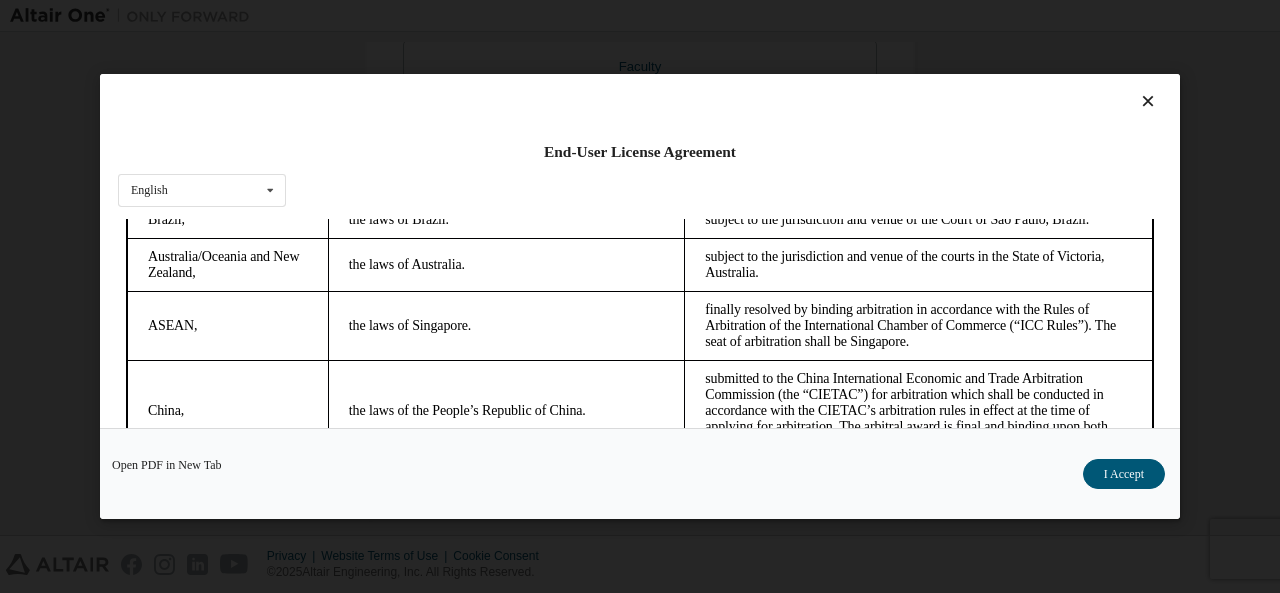 scroll, scrollTop: 5639, scrollLeft: 0, axis: vertical 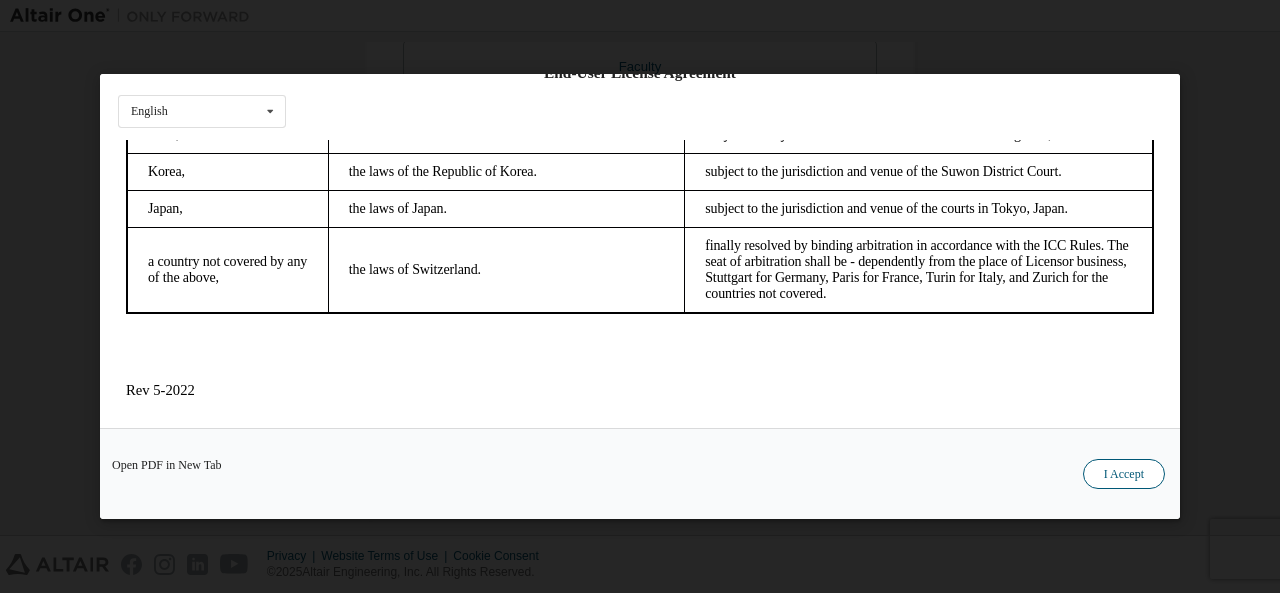 click on "I Accept" at bounding box center (1124, 474) 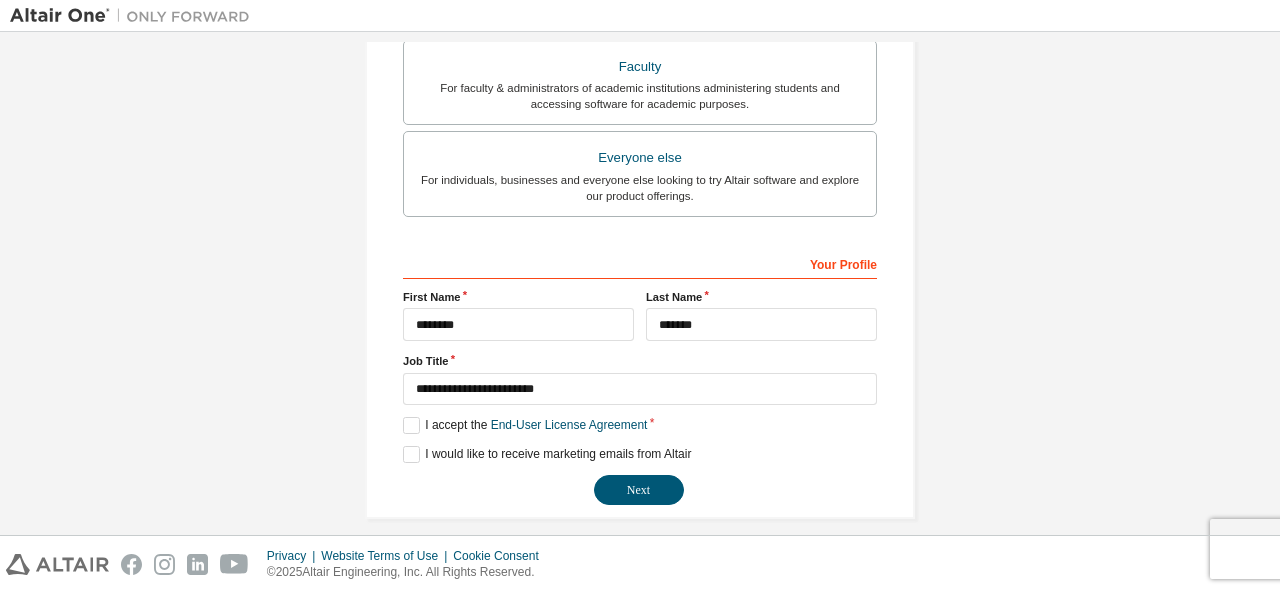 scroll, scrollTop: 570, scrollLeft: 0, axis: vertical 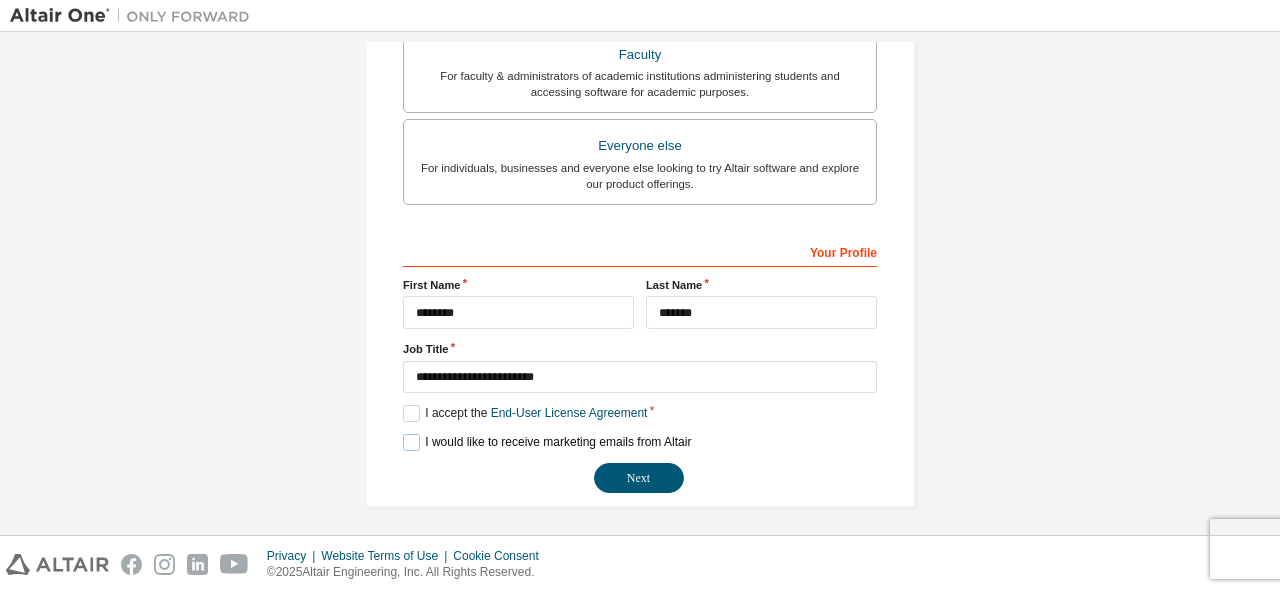 click on "I would like to receive marketing emails from Altair" at bounding box center [547, 442] 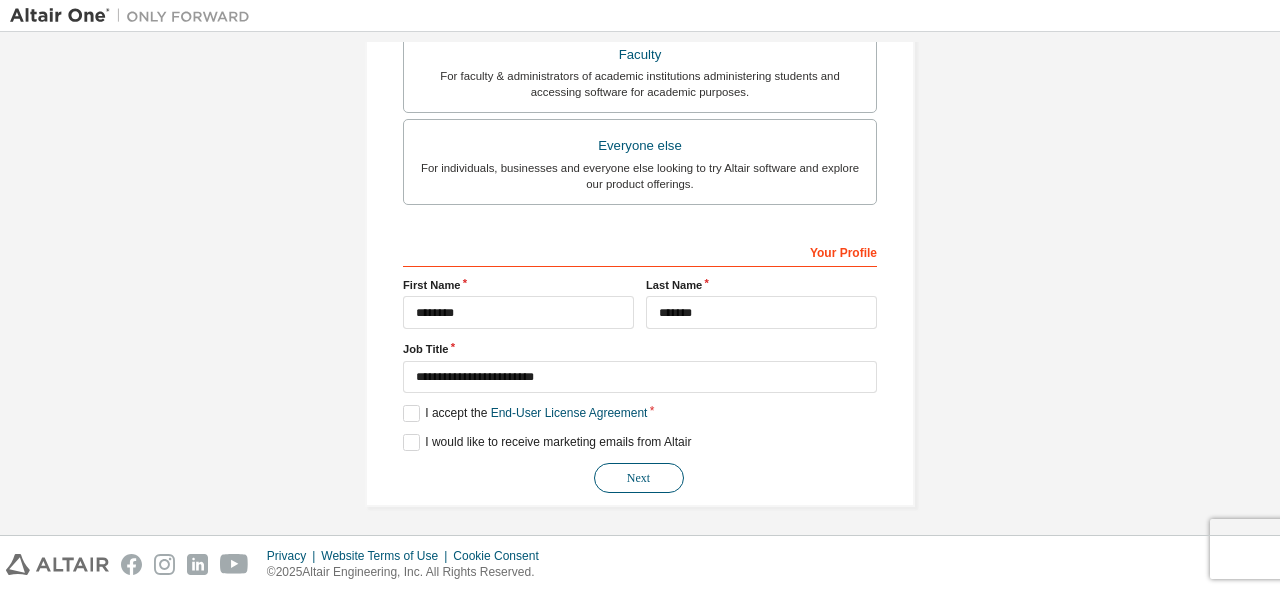 click on "Next" at bounding box center [639, 478] 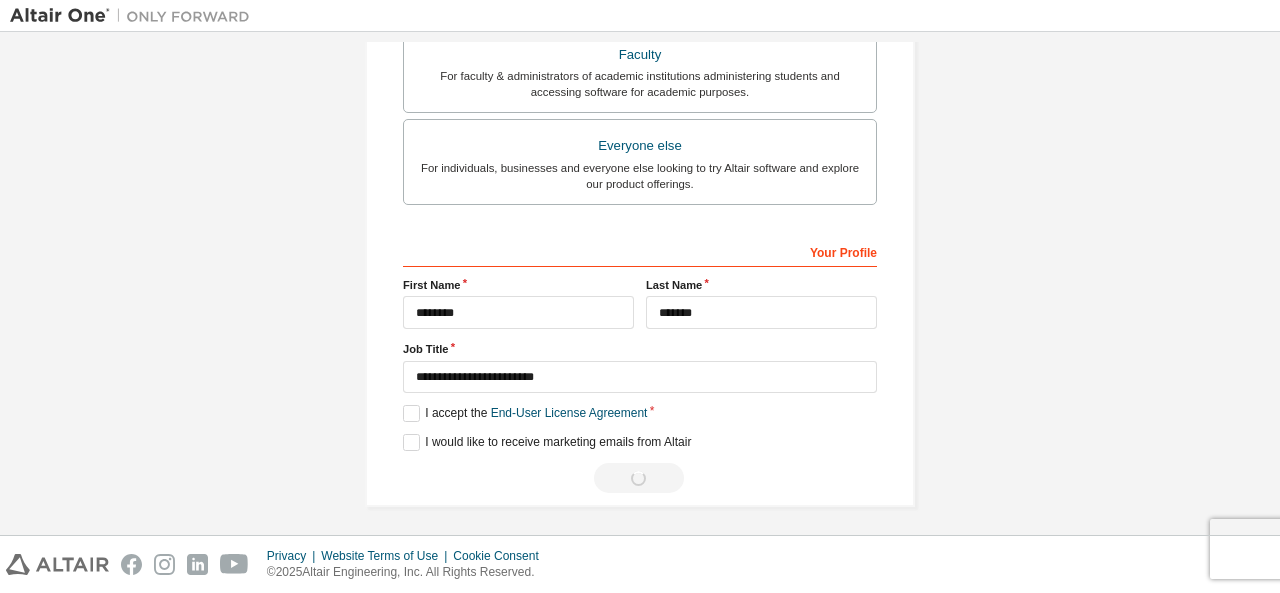 scroll, scrollTop: 0, scrollLeft: 0, axis: both 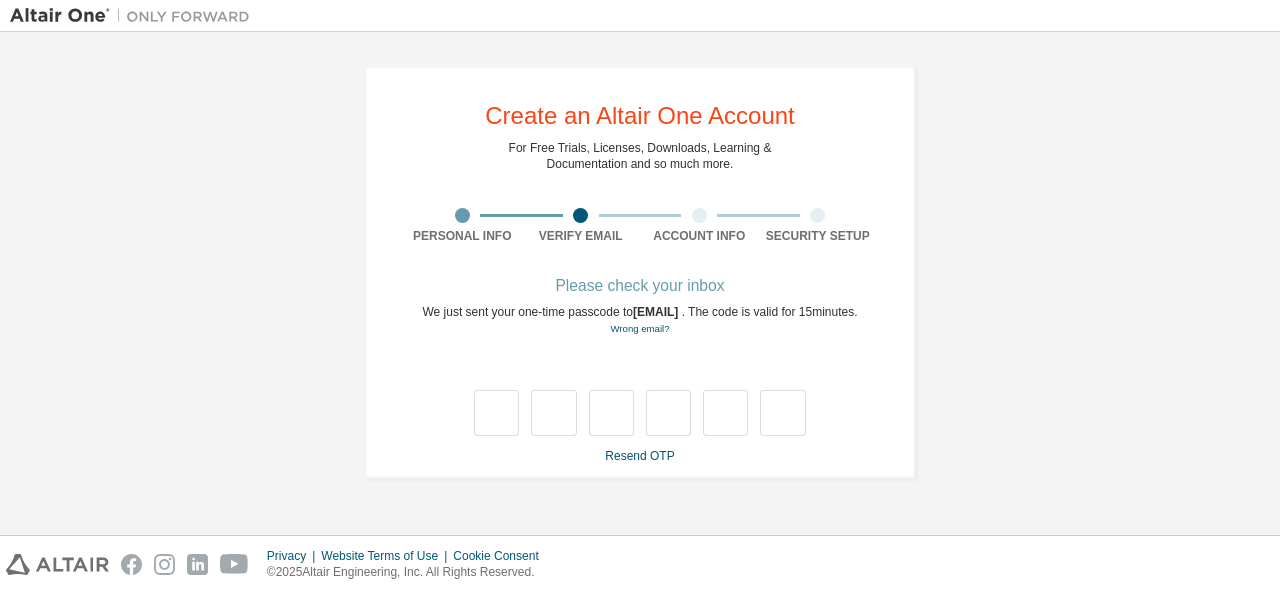 type on "*" 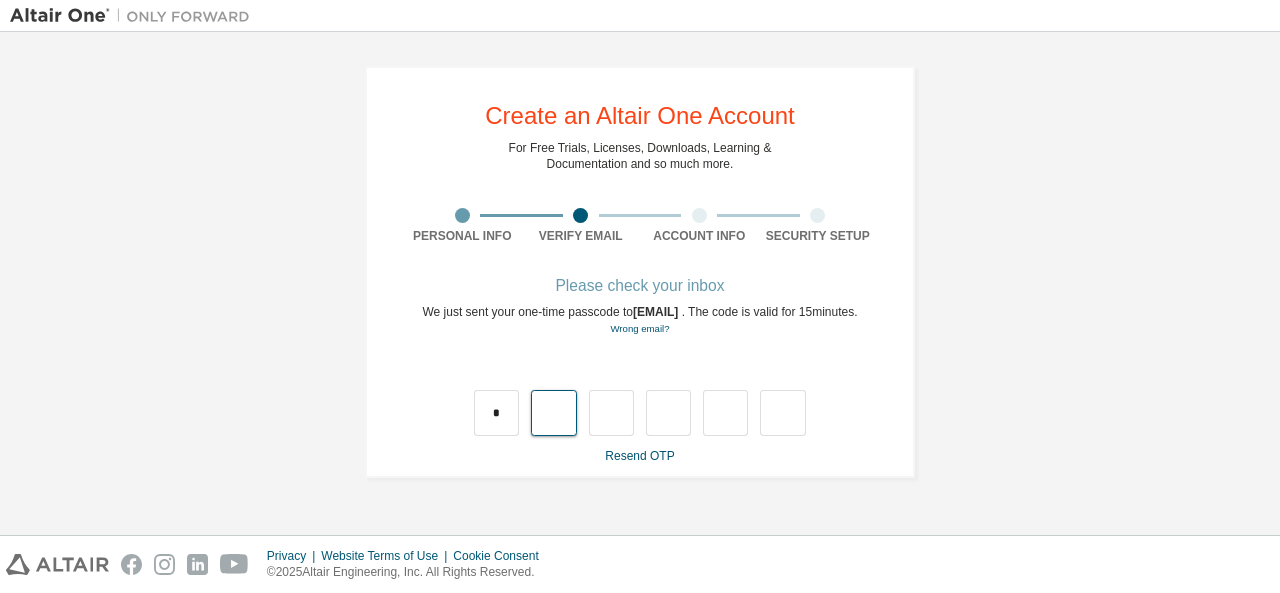 type on "*" 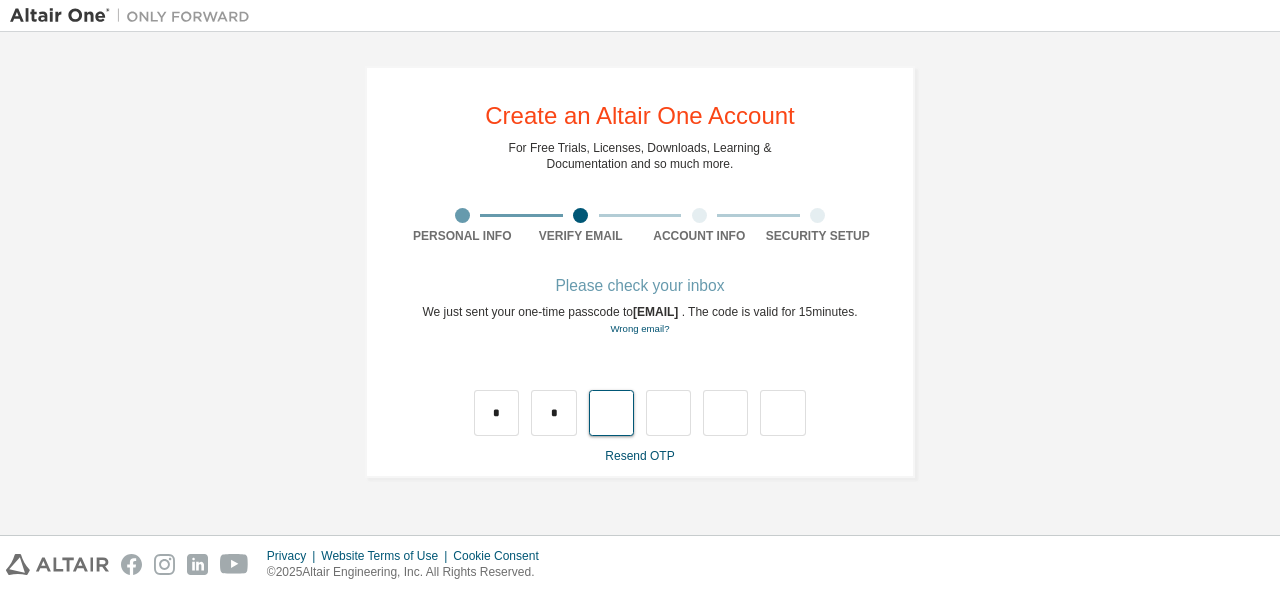 type on "*" 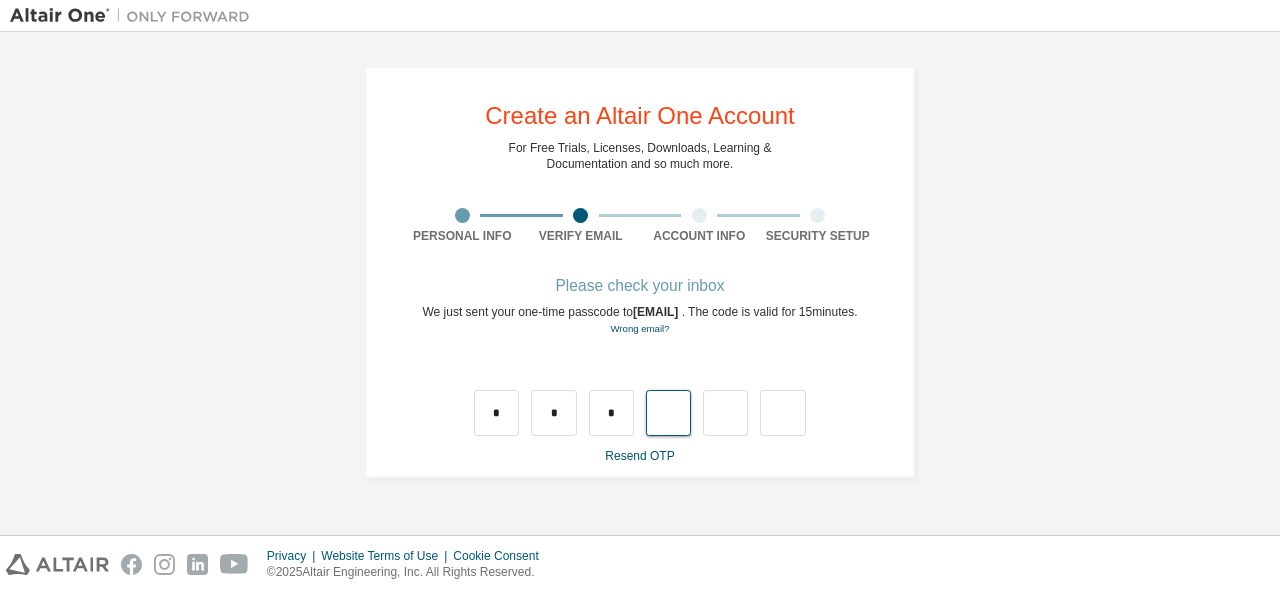 type on "*" 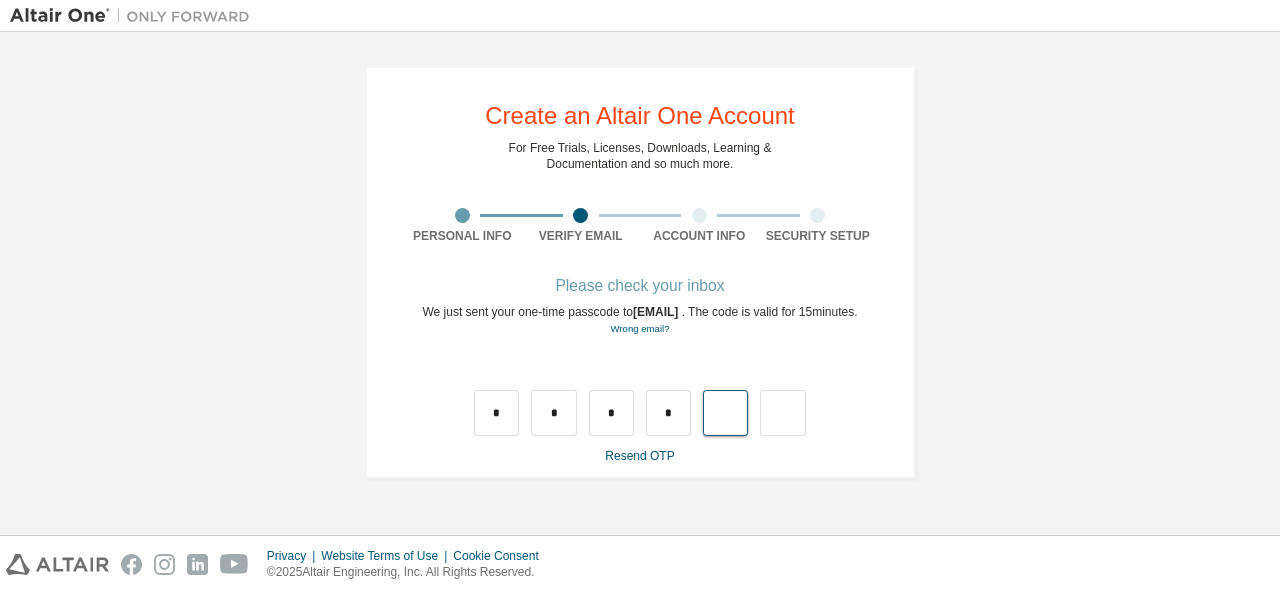 type on "*" 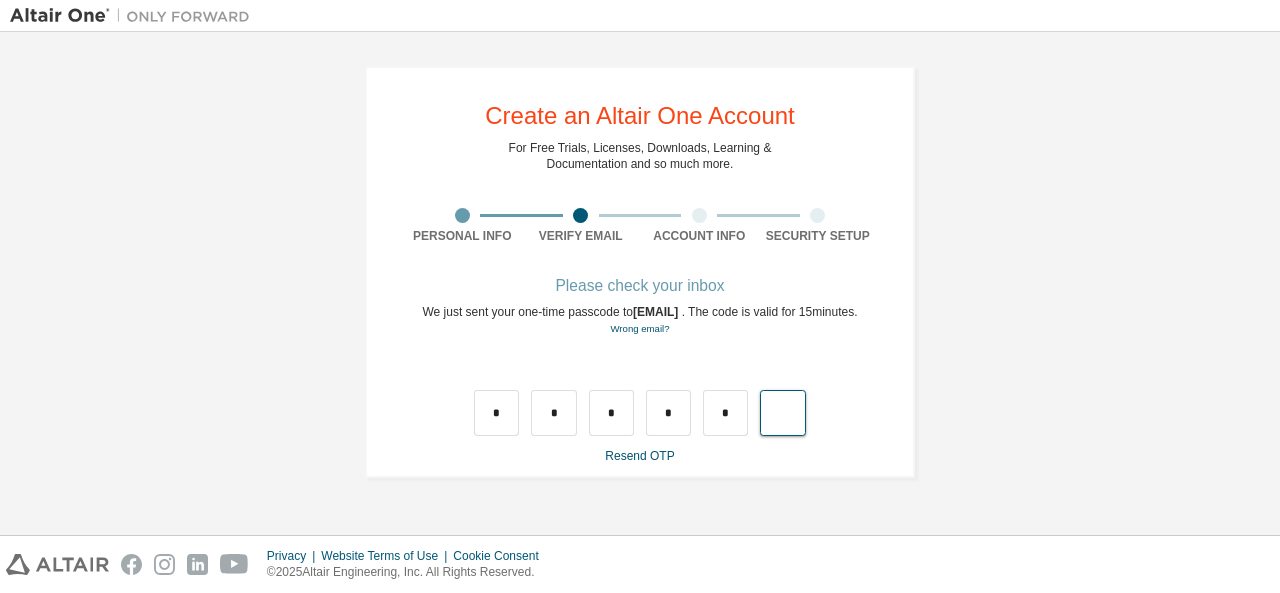 type on "*" 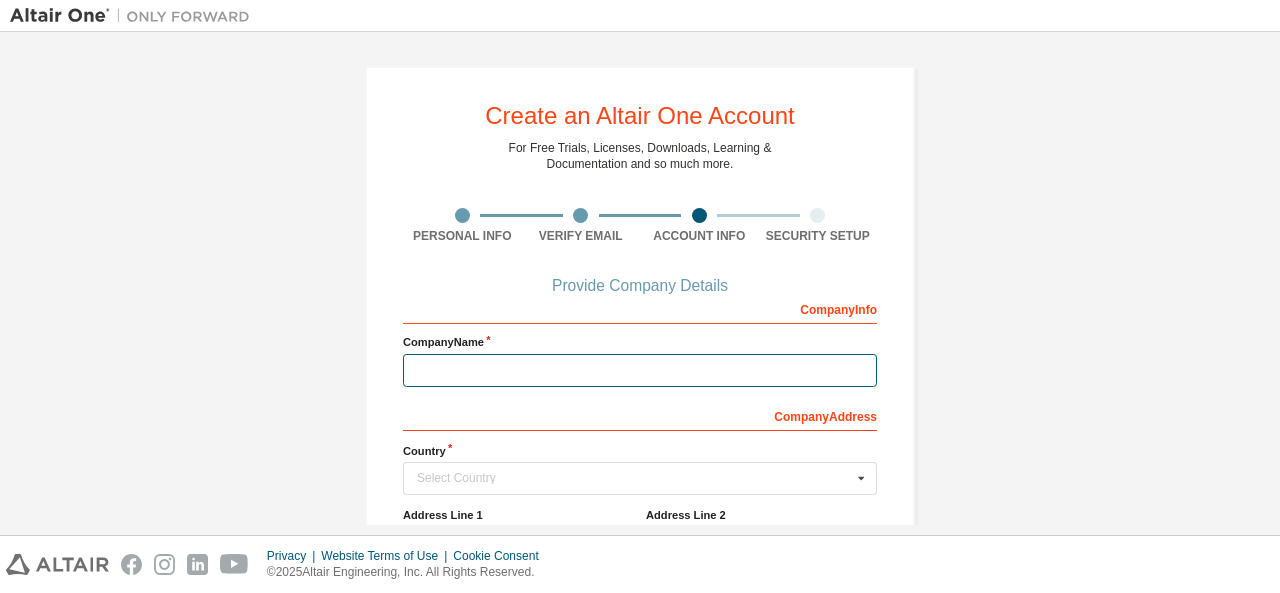 click at bounding box center (640, 370) 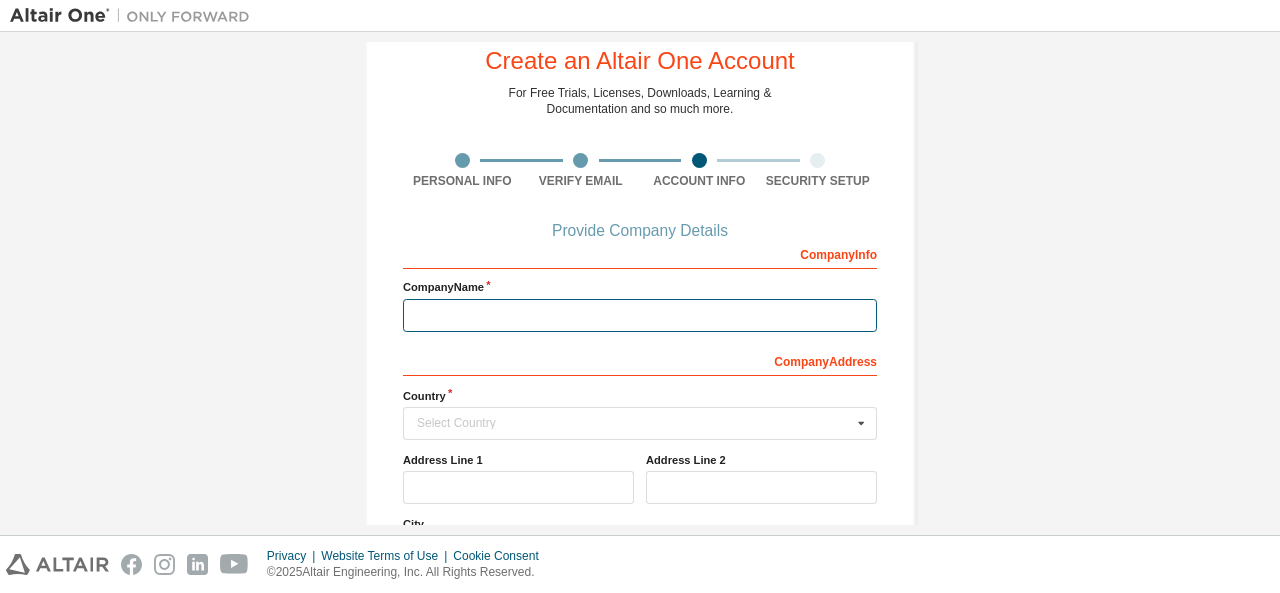 scroll, scrollTop: 54, scrollLeft: 0, axis: vertical 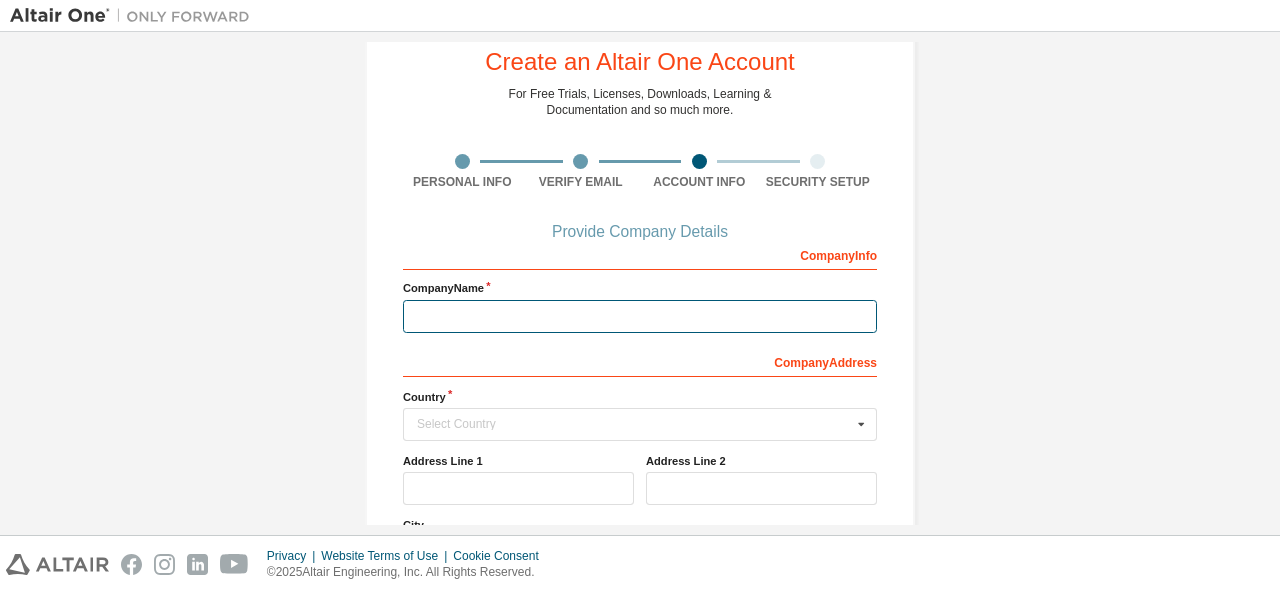 click at bounding box center [640, 316] 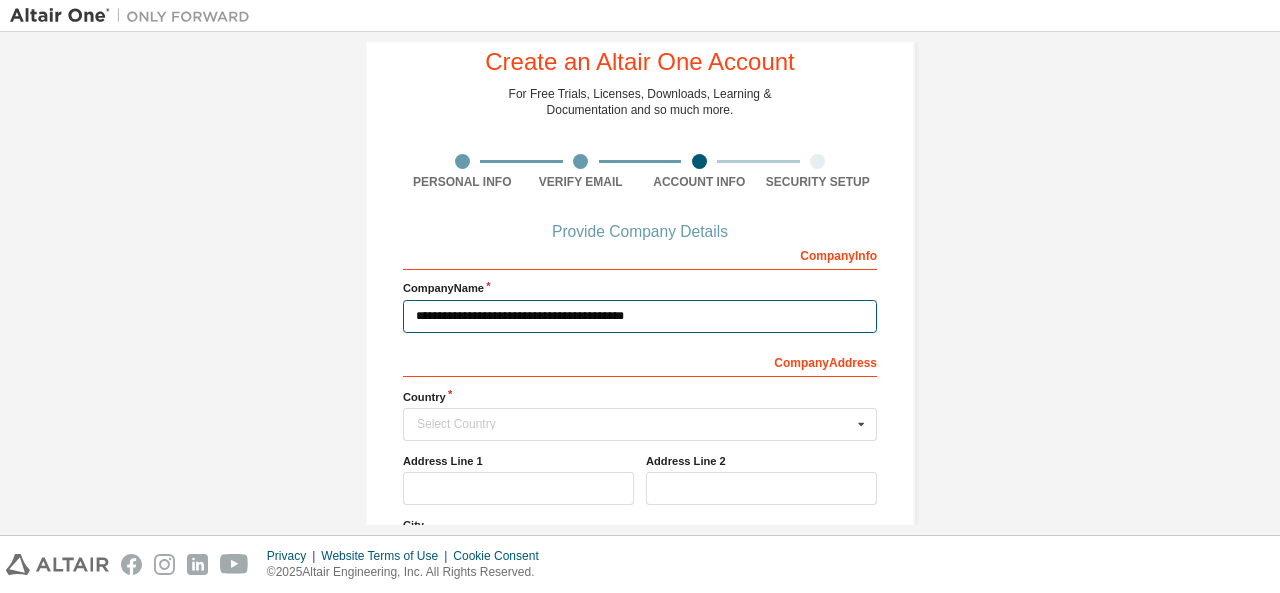 type on "**********" 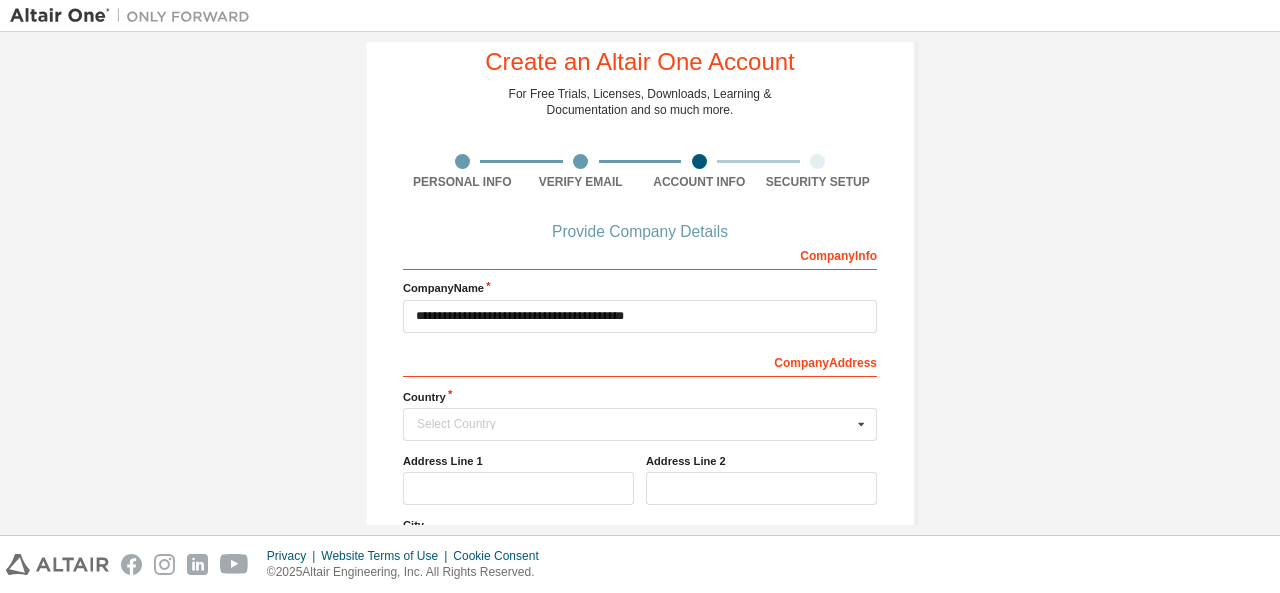 click on "**********" at bounding box center (640, 468) 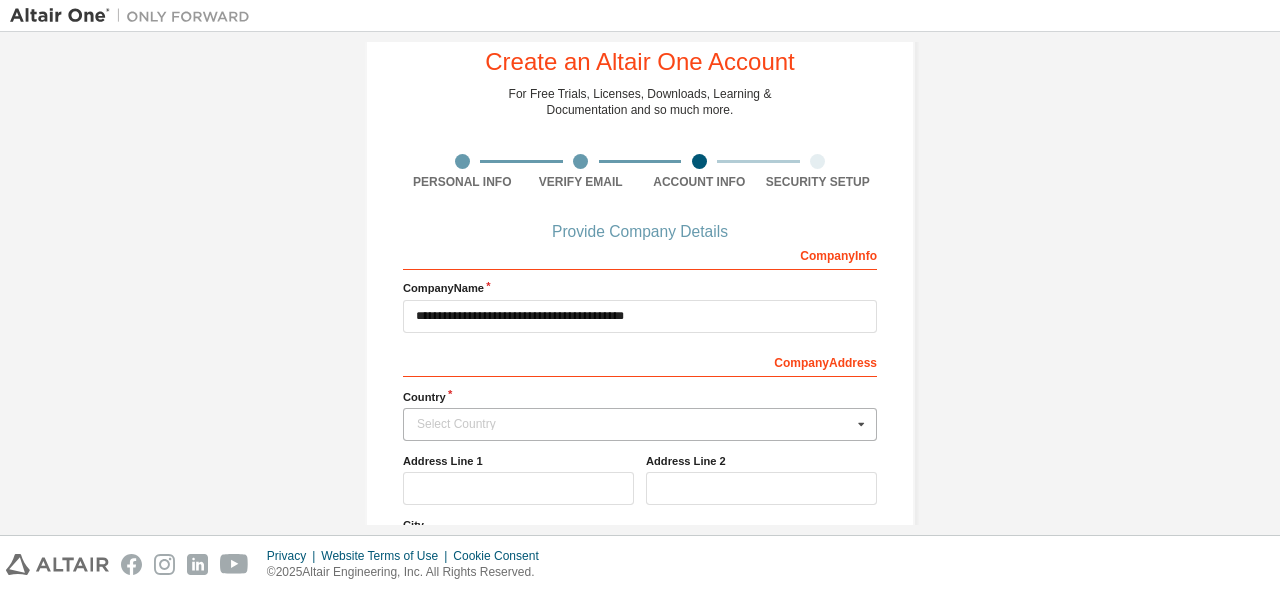 click on "Select Country" at bounding box center [634, 424] 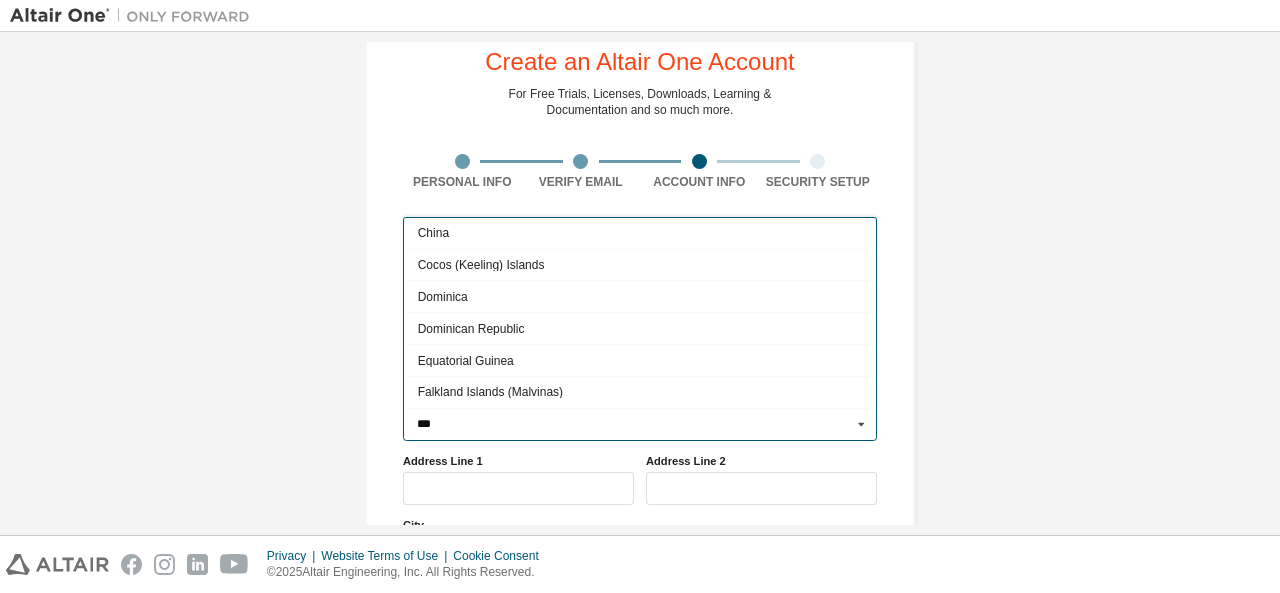 scroll, scrollTop: 0, scrollLeft: 0, axis: both 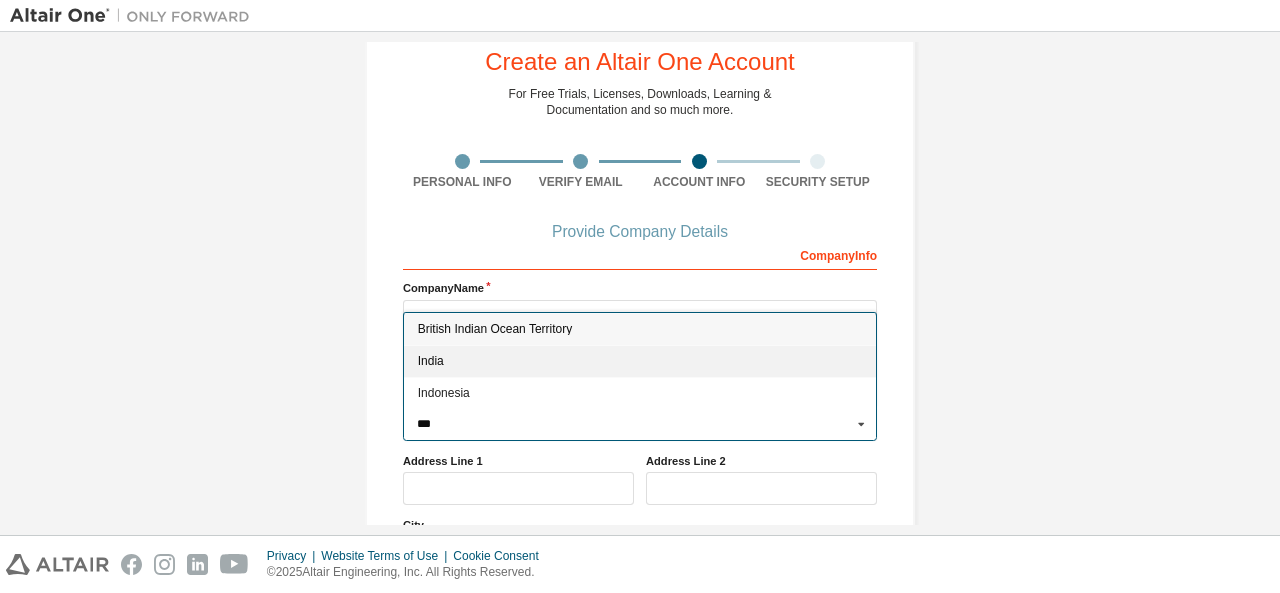 type on "***" 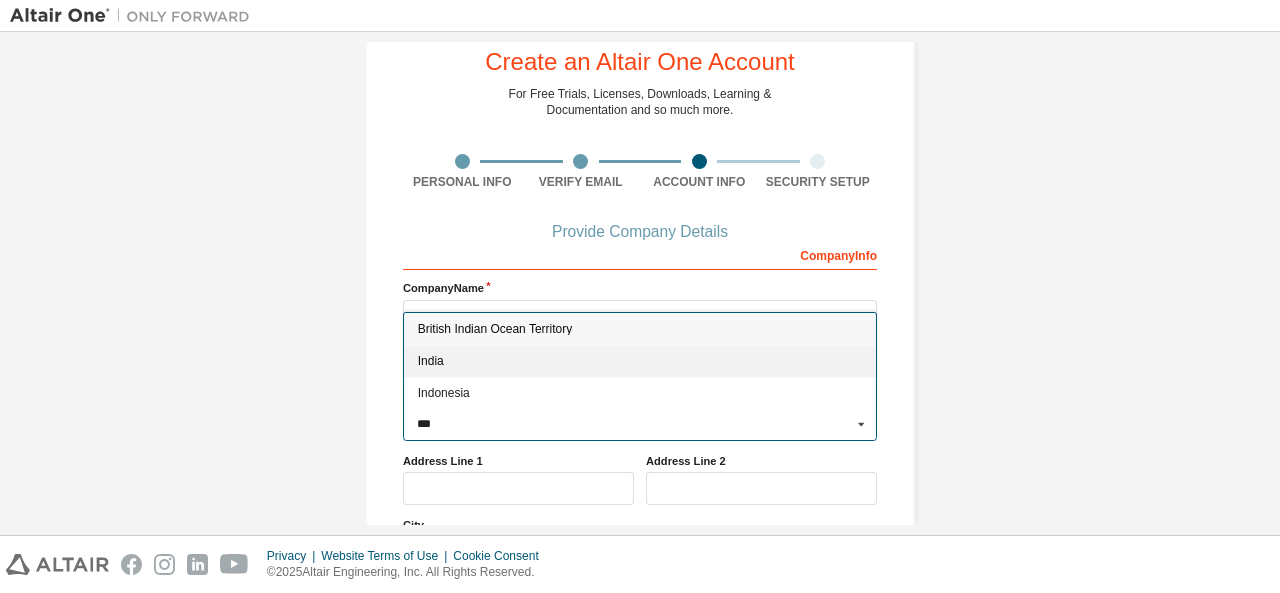 click on "India" at bounding box center (640, 361) 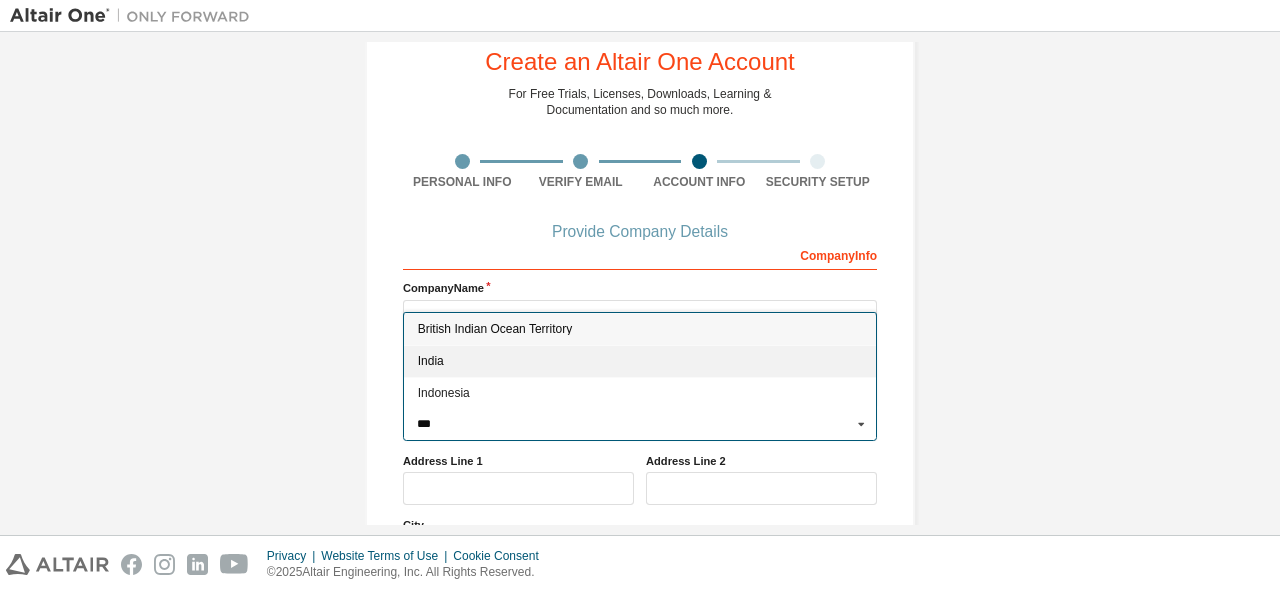 type on "***" 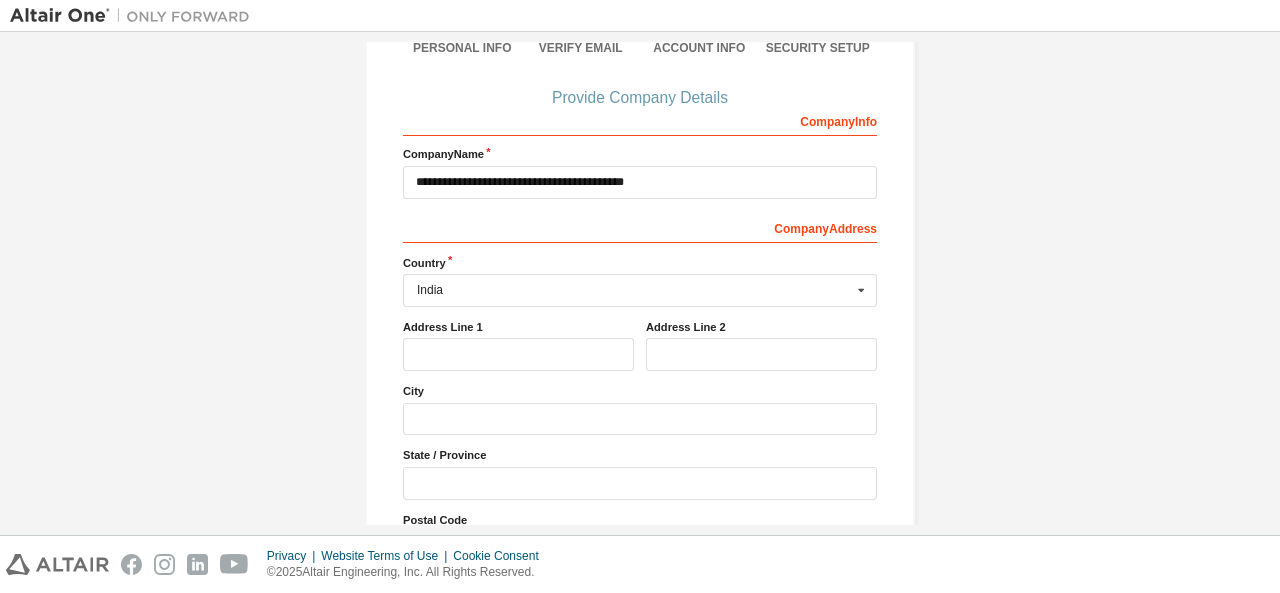 scroll, scrollTop: 192, scrollLeft: 0, axis: vertical 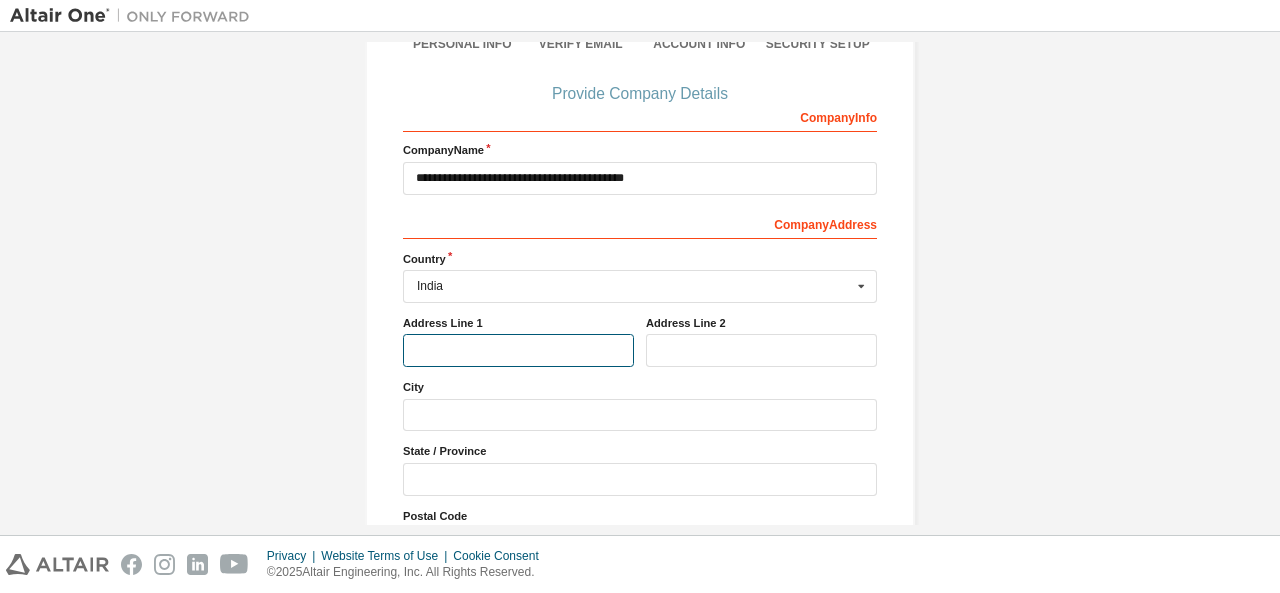 click at bounding box center (518, 350) 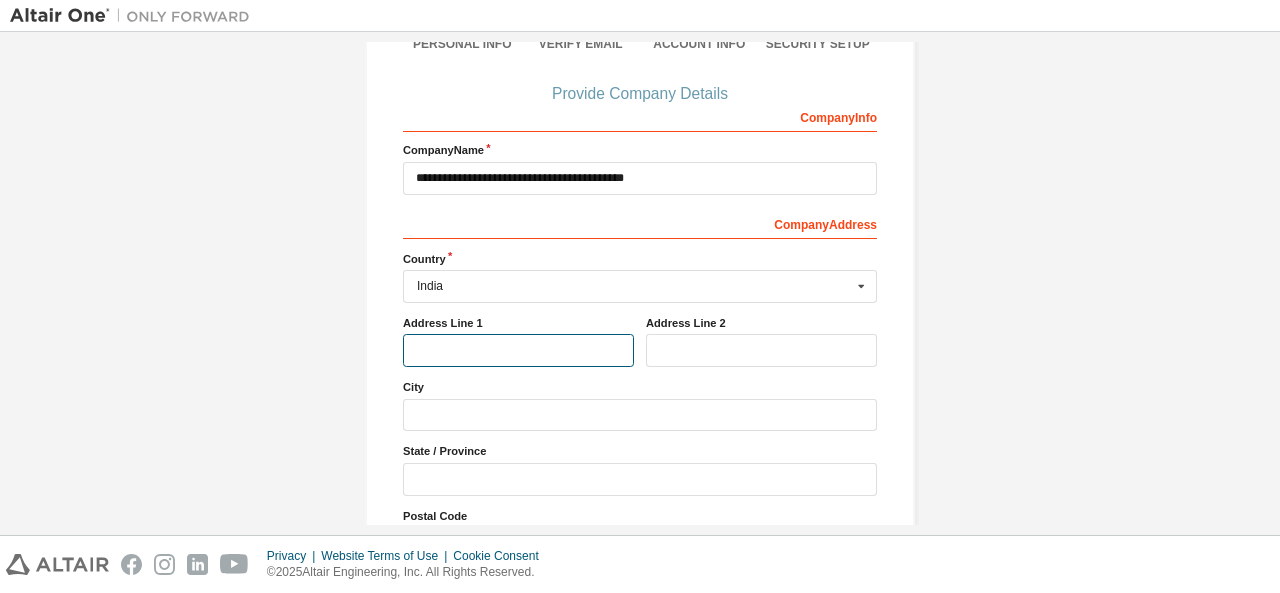 scroll, scrollTop: 315, scrollLeft: 0, axis: vertical 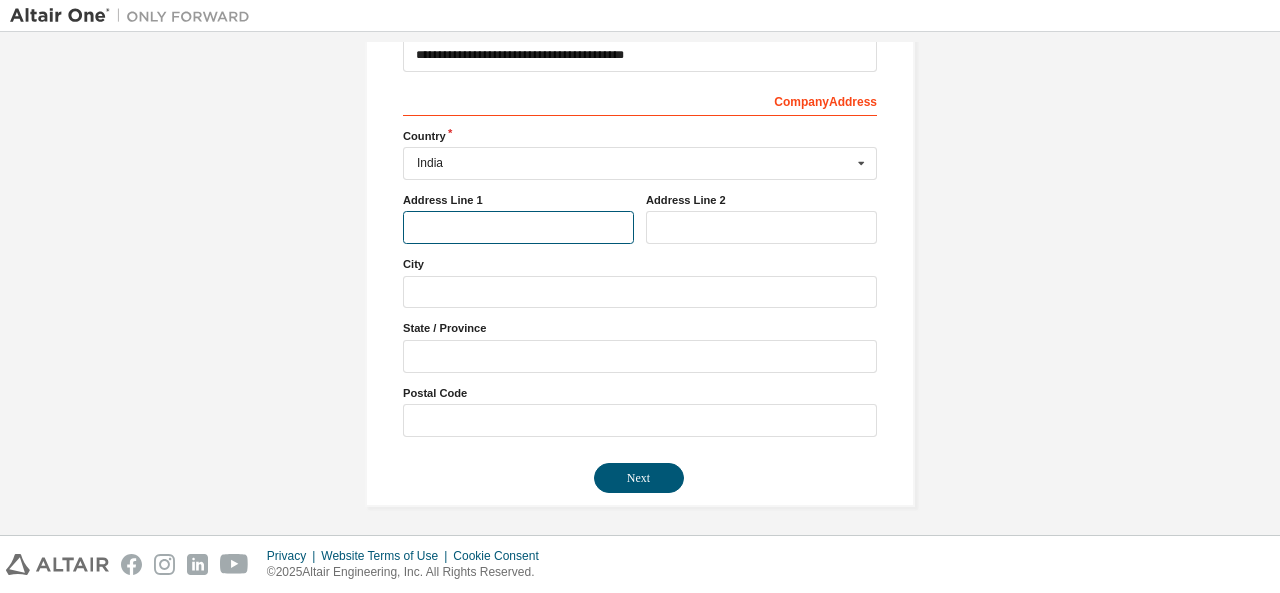 click at bounding box center (518, 227) 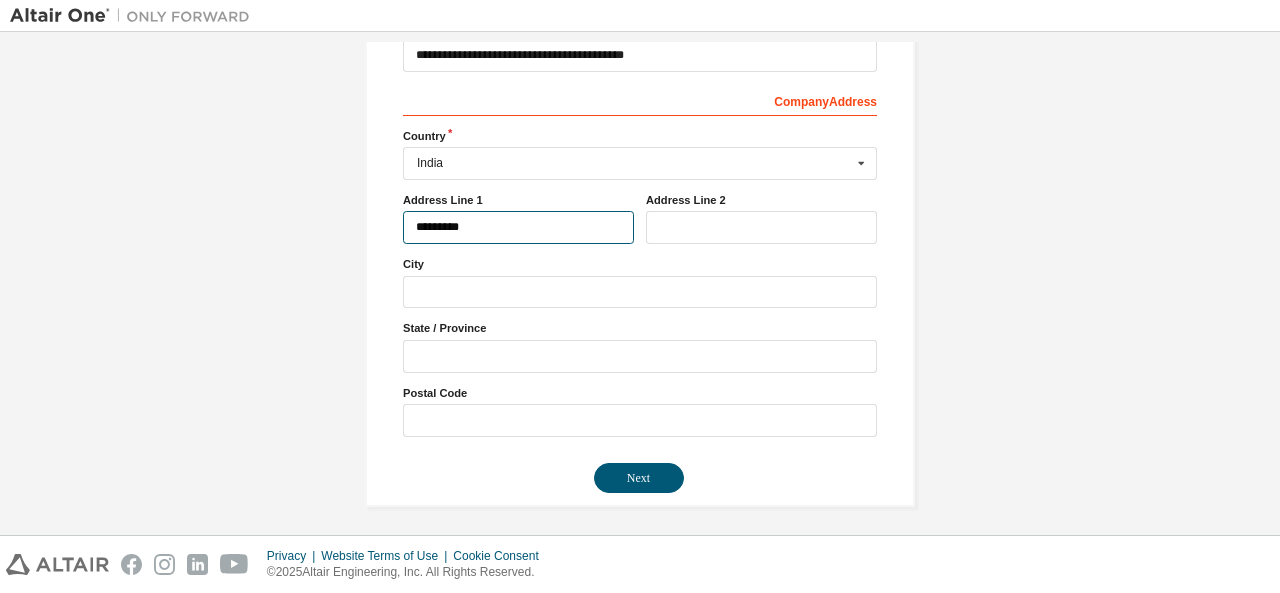 type on "*********" 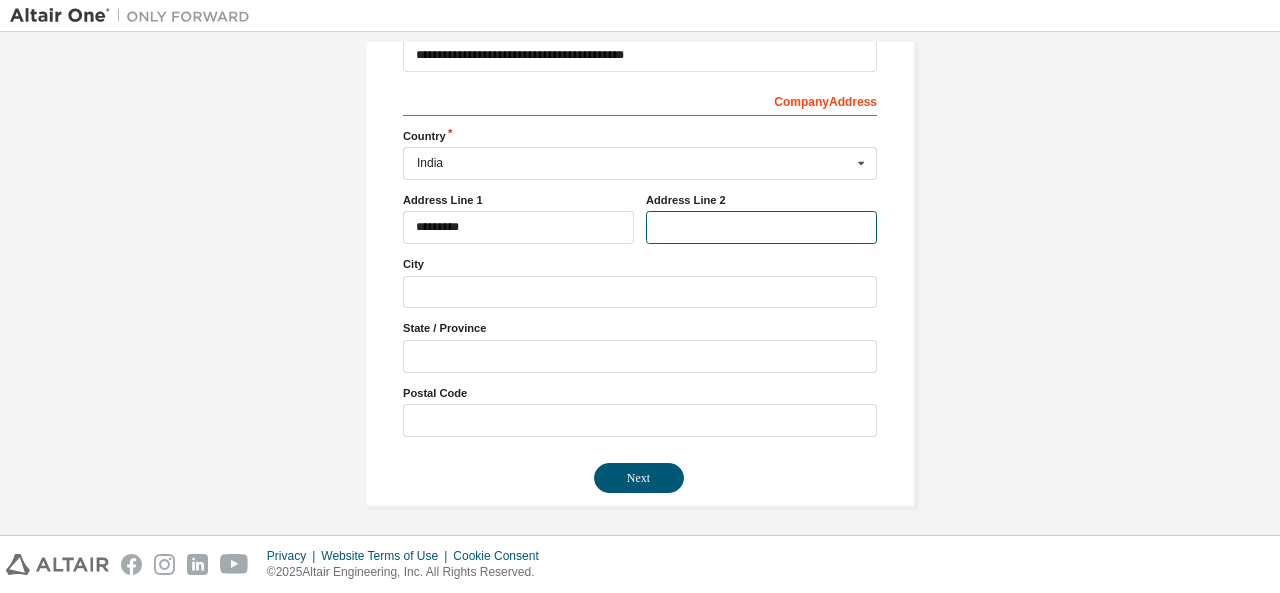click at bounding box center (761, 227) 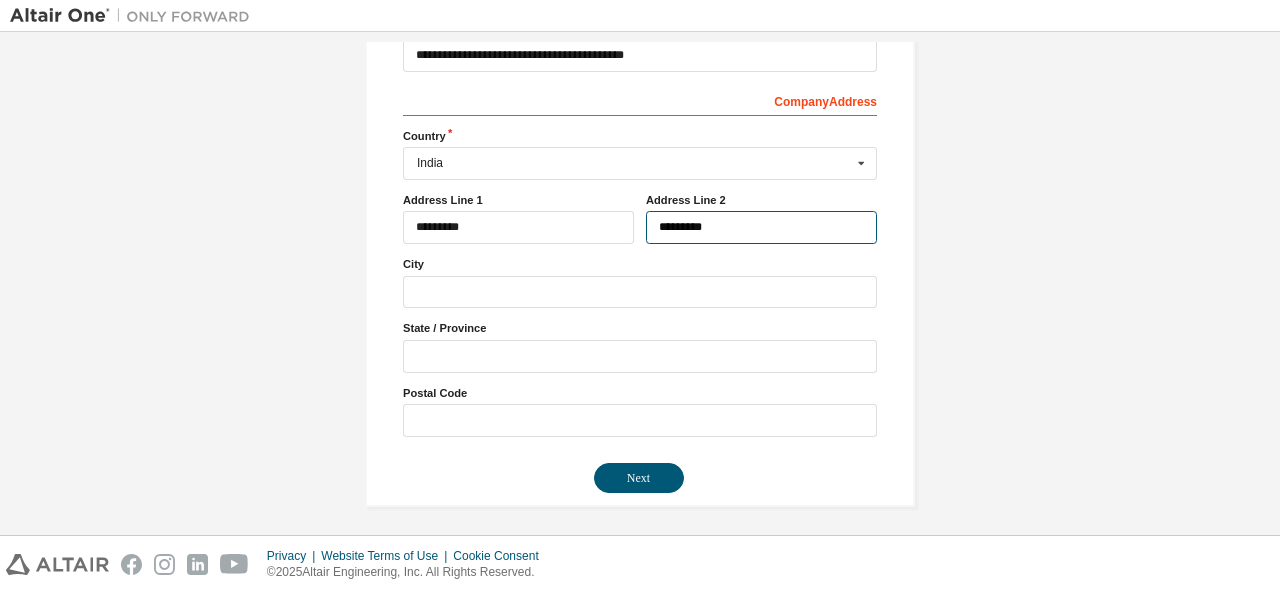 type on "*********" 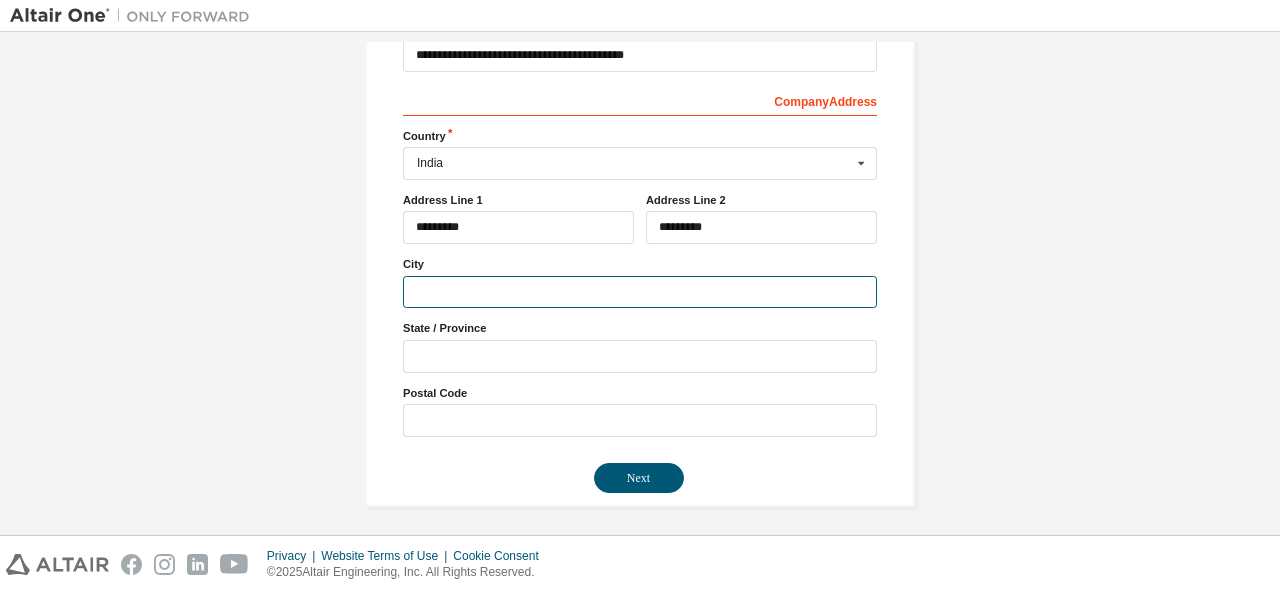click at bounding box center [640, 292] 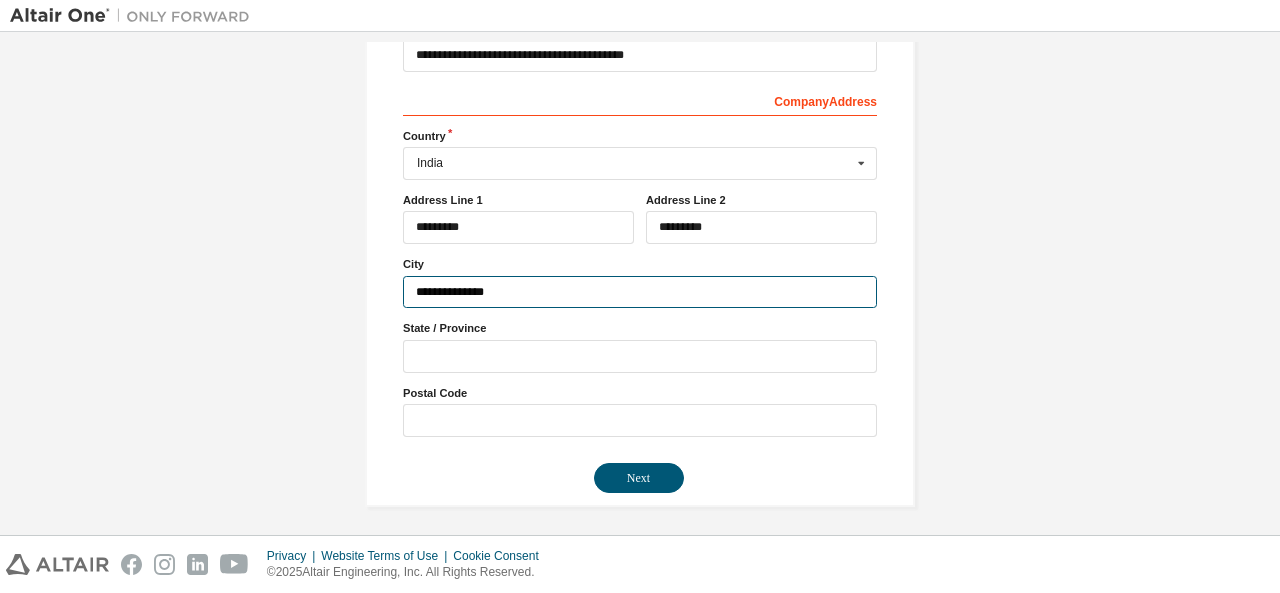 type on "**********" 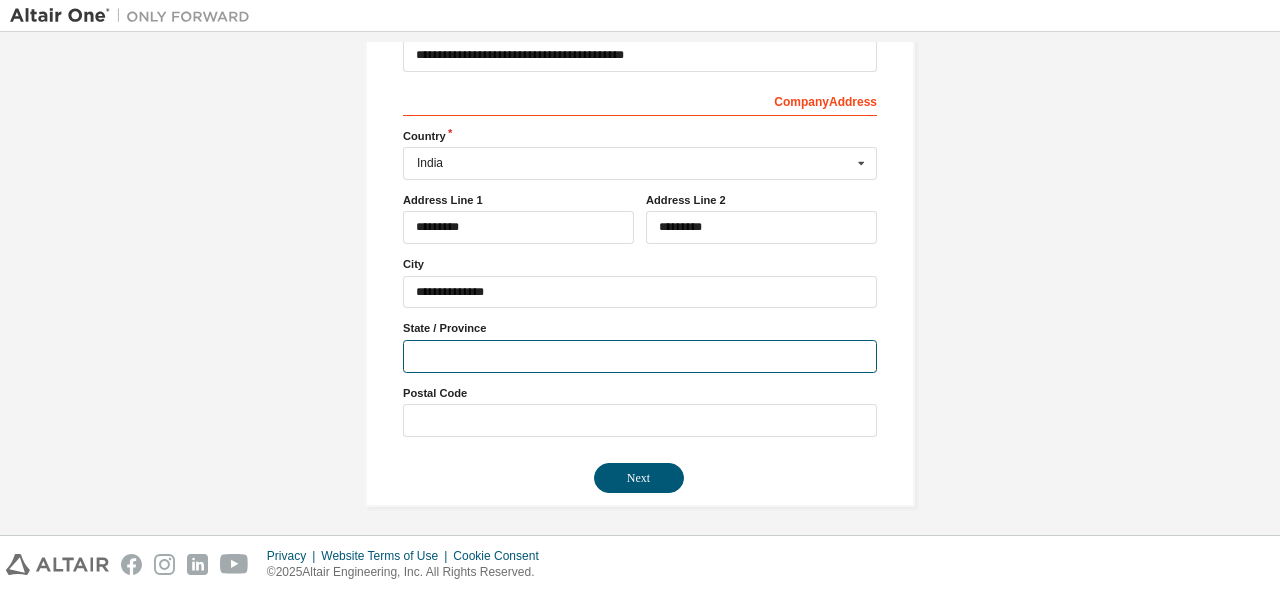 click at bounding box center (640, 356) 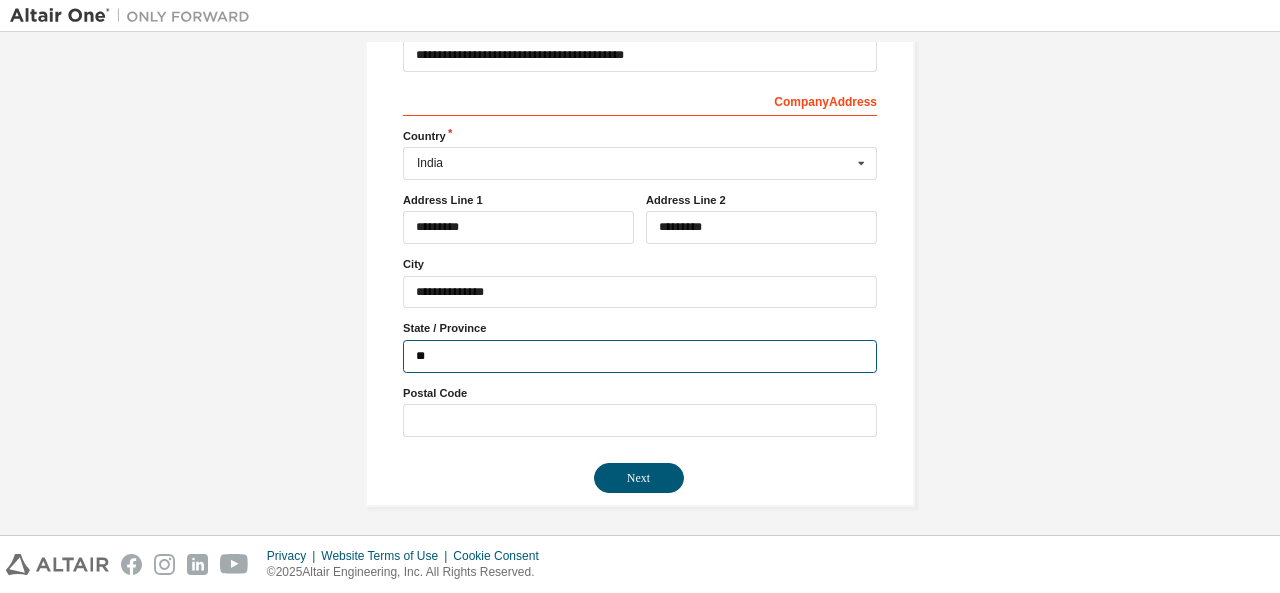 type on "*" 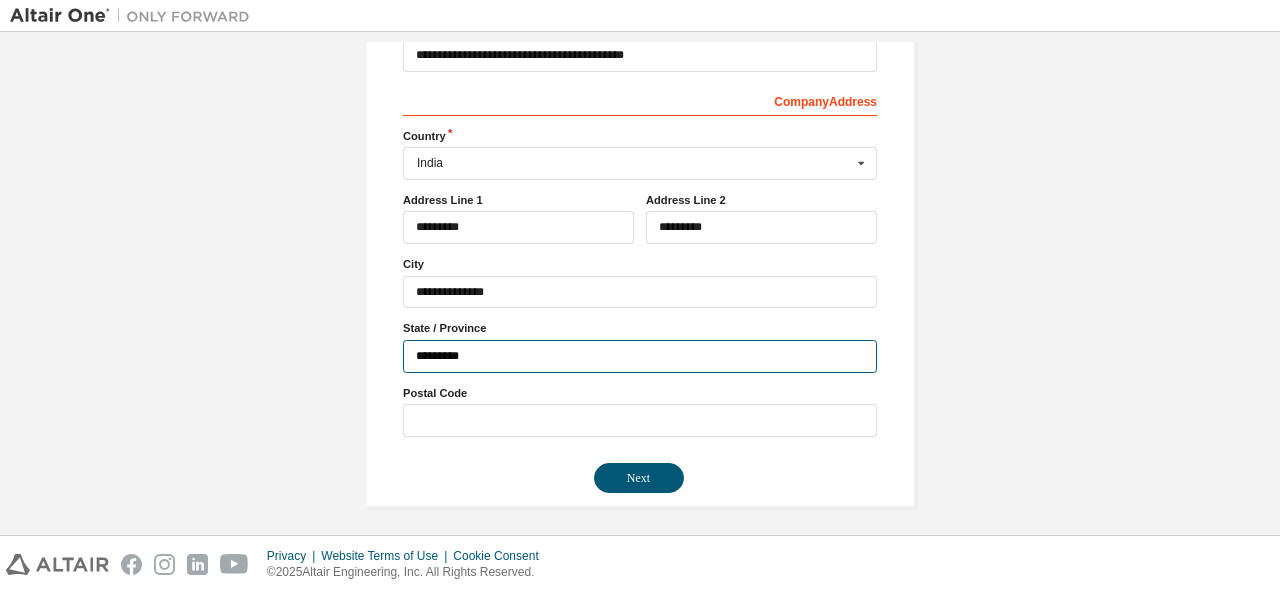 type on "*********" 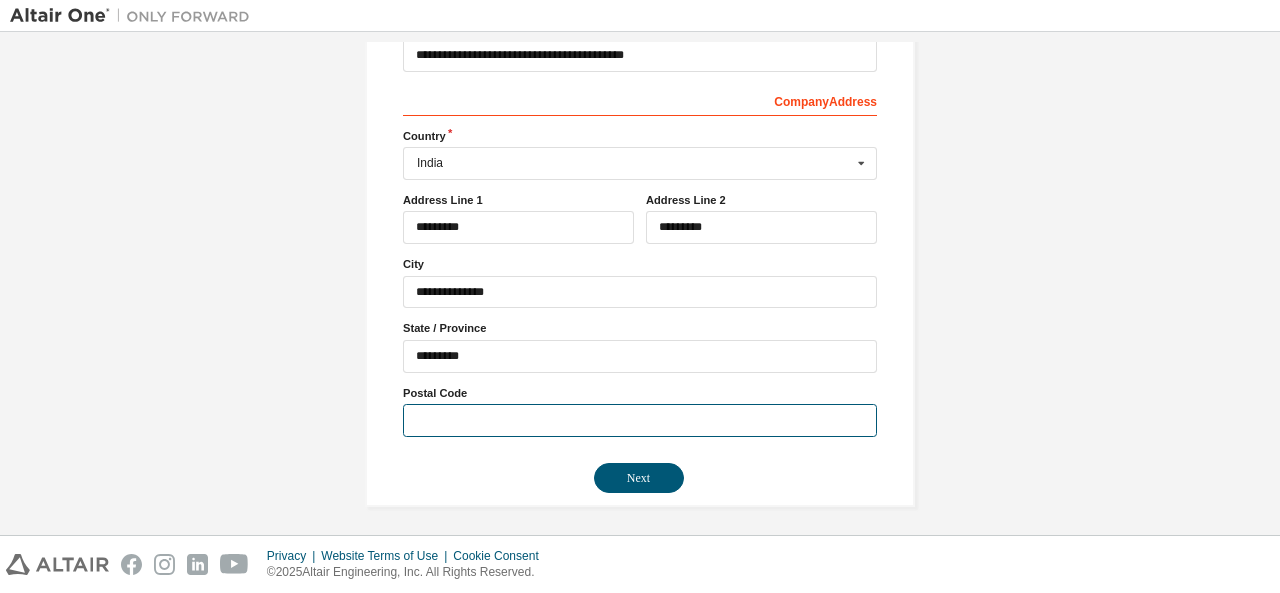 click at bounding box center [640, 420] 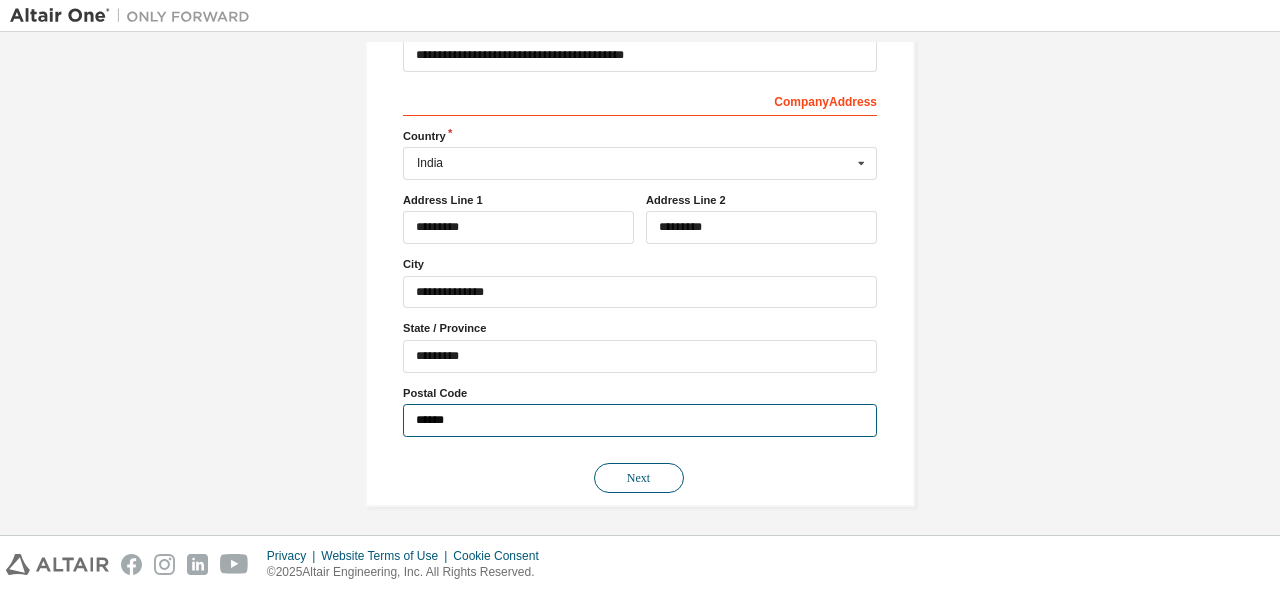 type on "******" 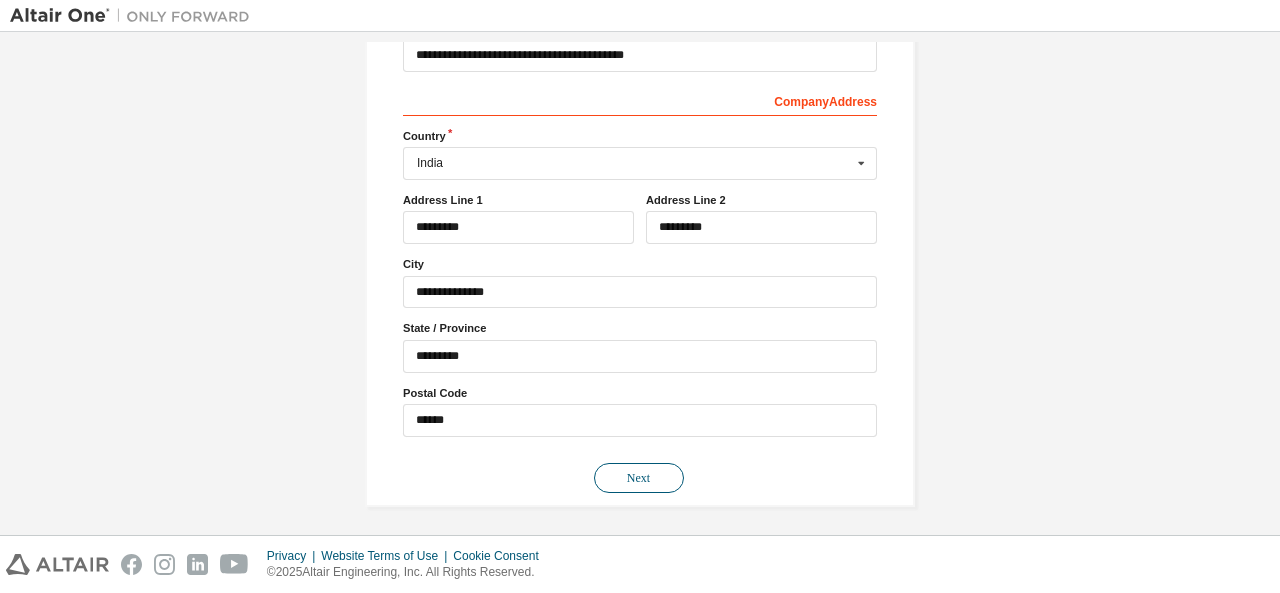 click on "Next" at bounding box center [639, 478] 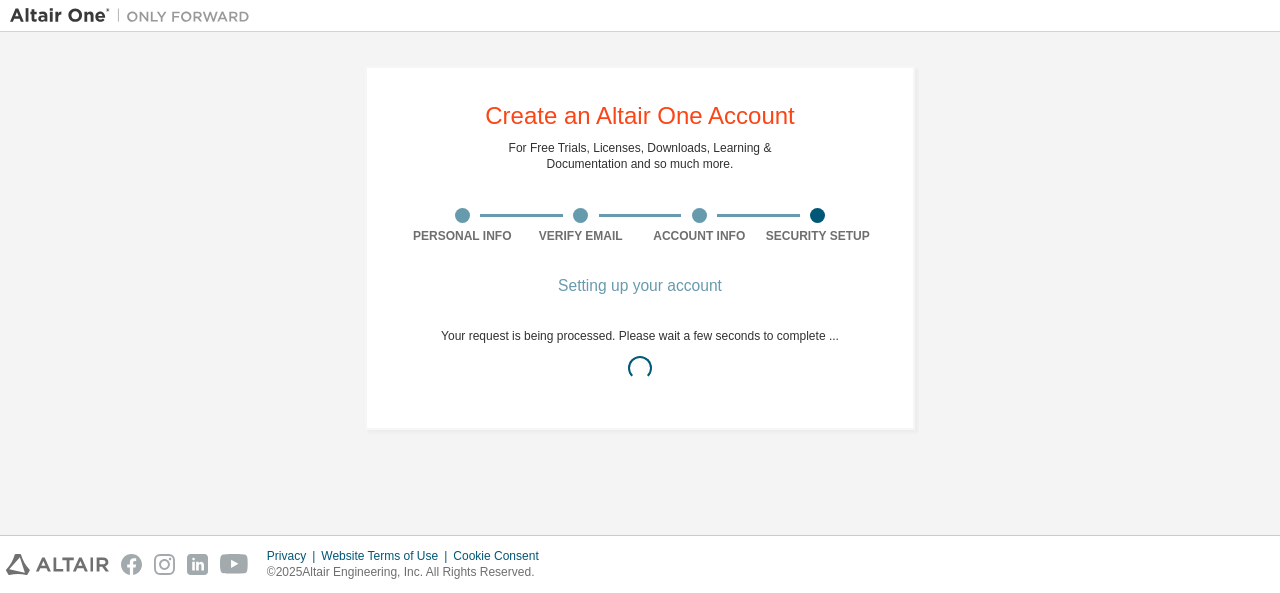 scroll, scrollTop: 0, scrollLeft: 0, axis: both 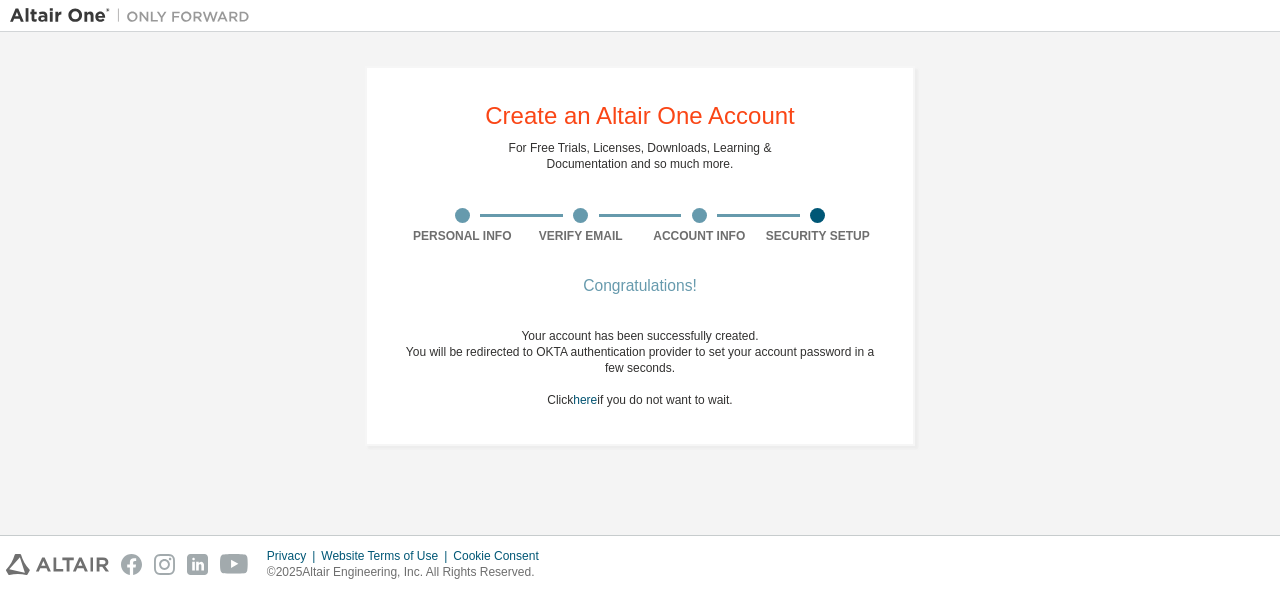 click on "You will be redirected to OKTA authentication provider to set your account password in a few seconds." at bounding box center (640, 360) 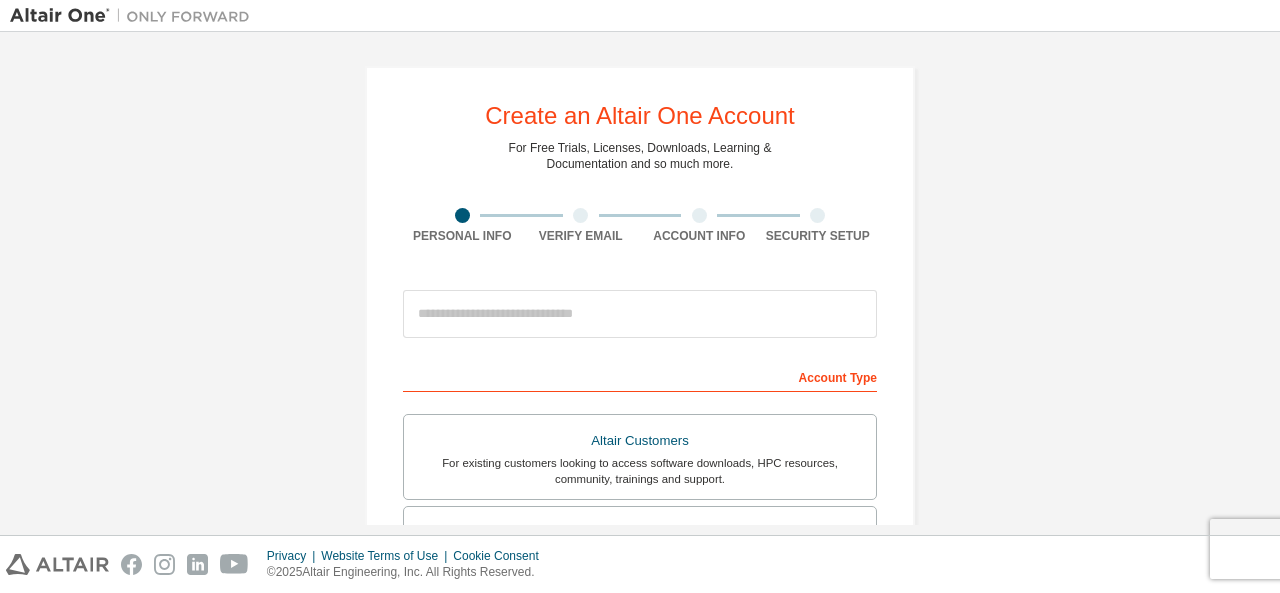 scroll, scrollTop: 0, scrollLeft: 0, axis: both 